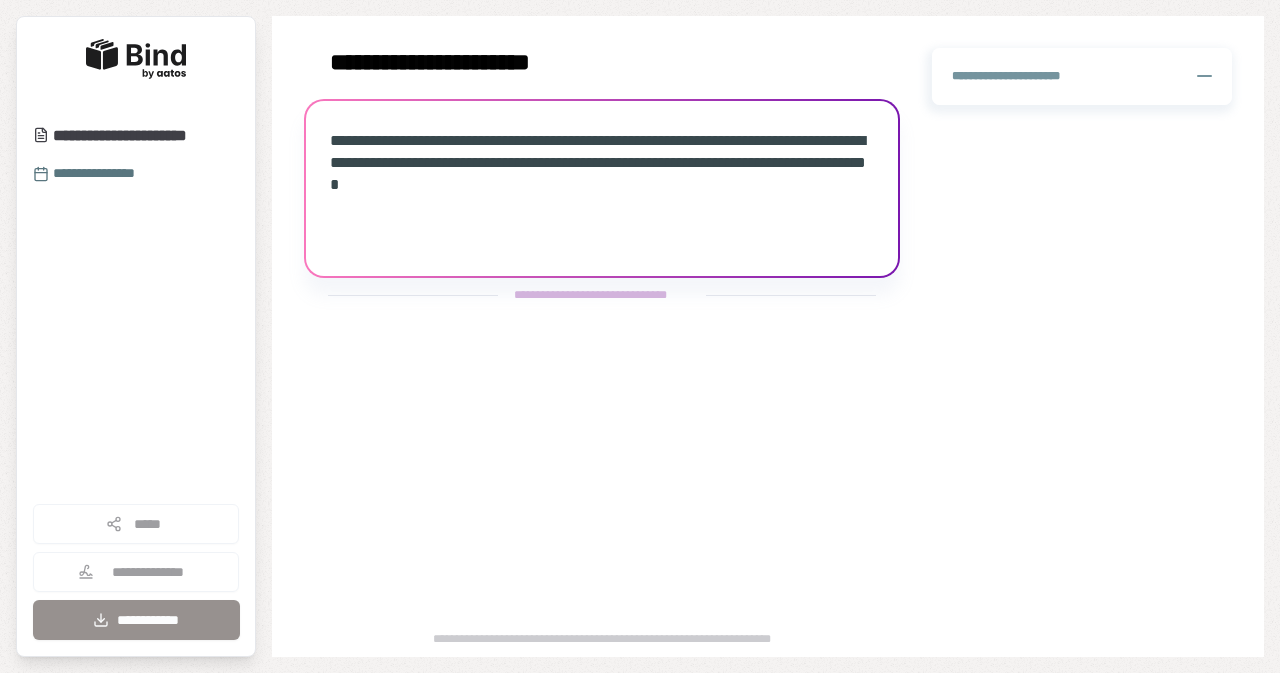scroll, scrollTop: 0, scrollLeft: 0, axis: both 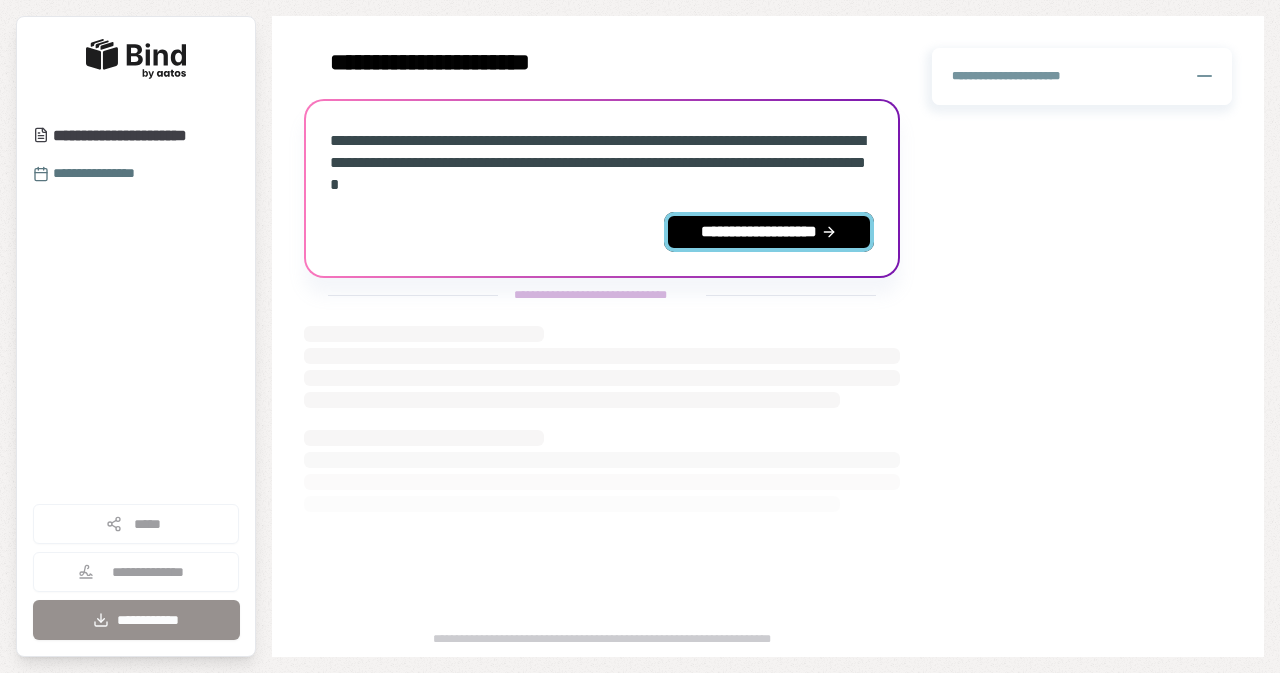 click on "**********" at bounding box center [769, 232] 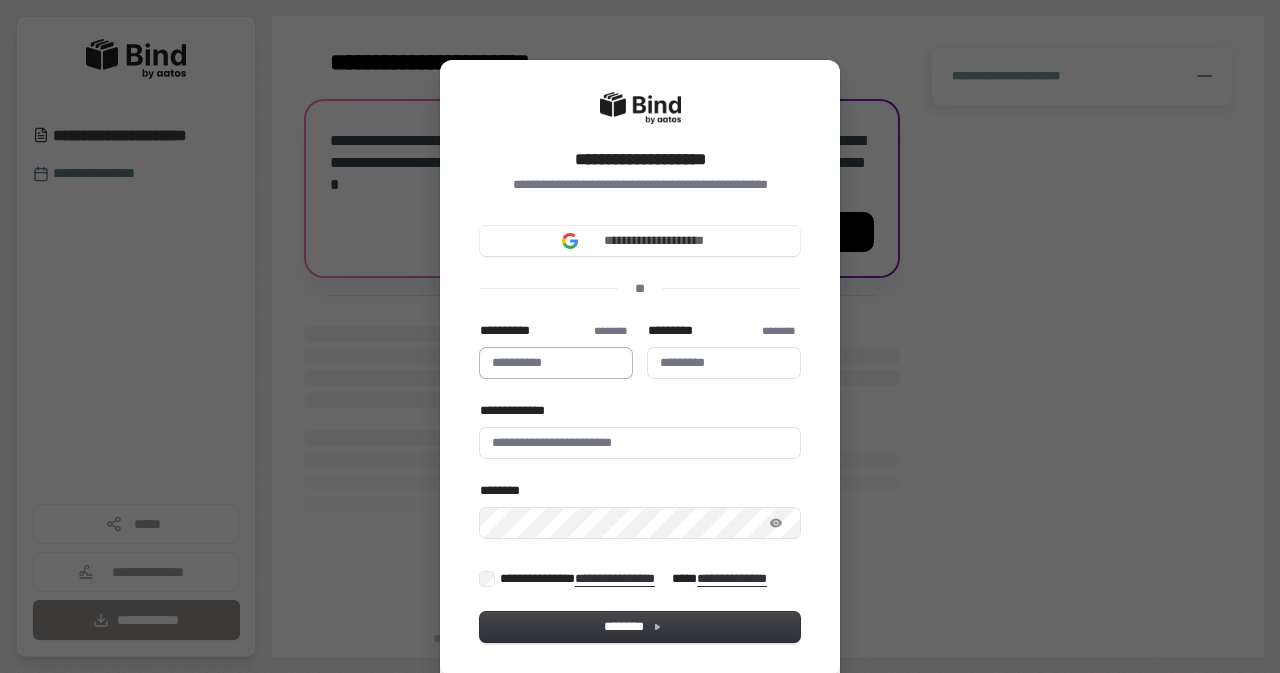 scroll, scrollTop: 0, scrollLeft: 0, axis: both 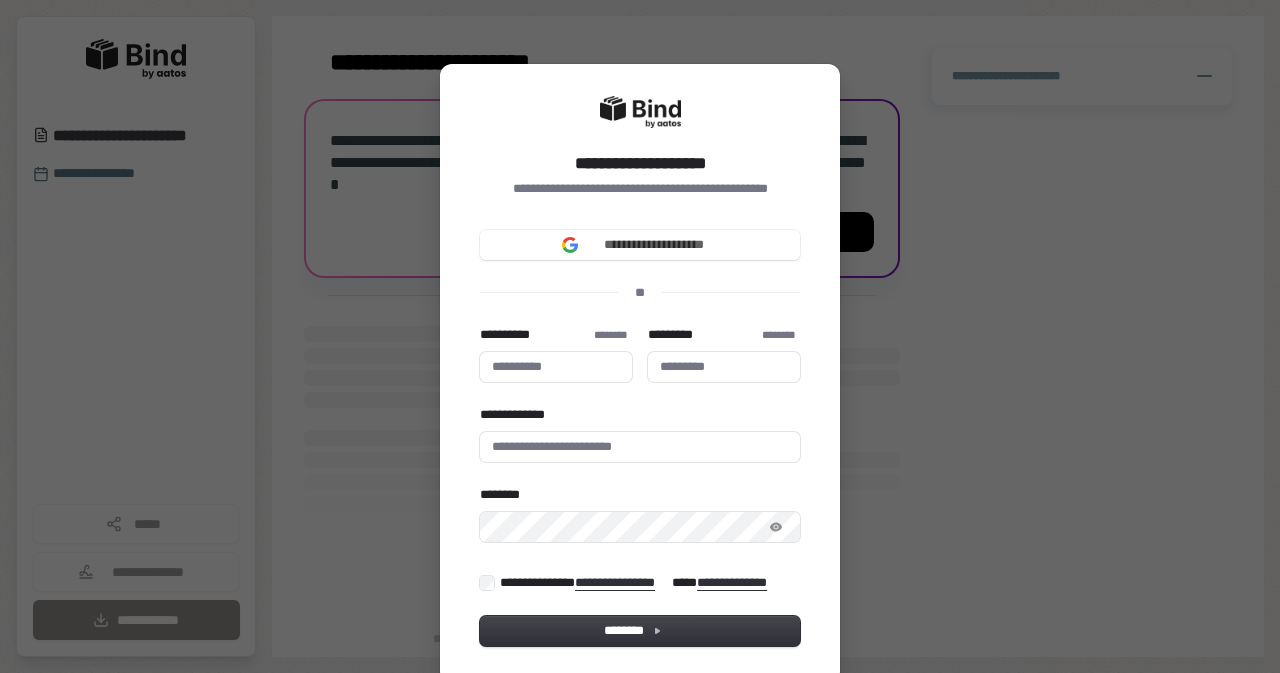 click on "**********" at bounding box center [640, 336] 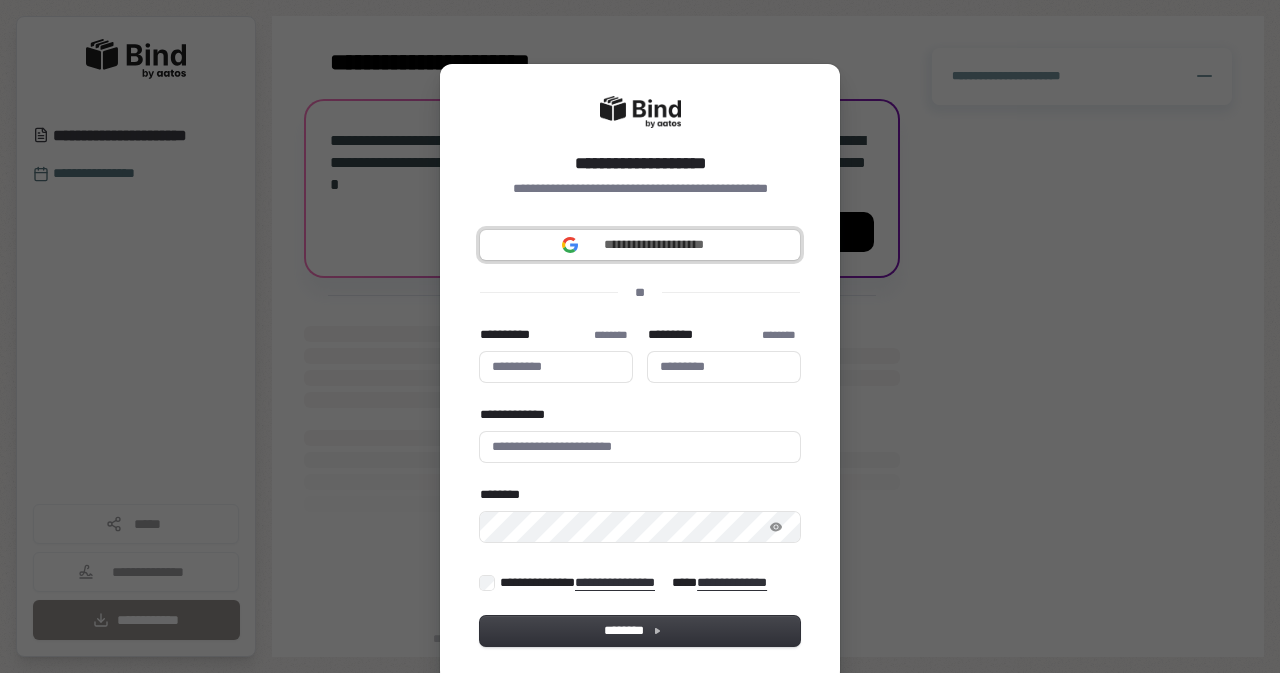 drag, startPoint x: 616, startPoint y: 249, endPoint x: 770, endPoint y: 297, distance: 161.30716 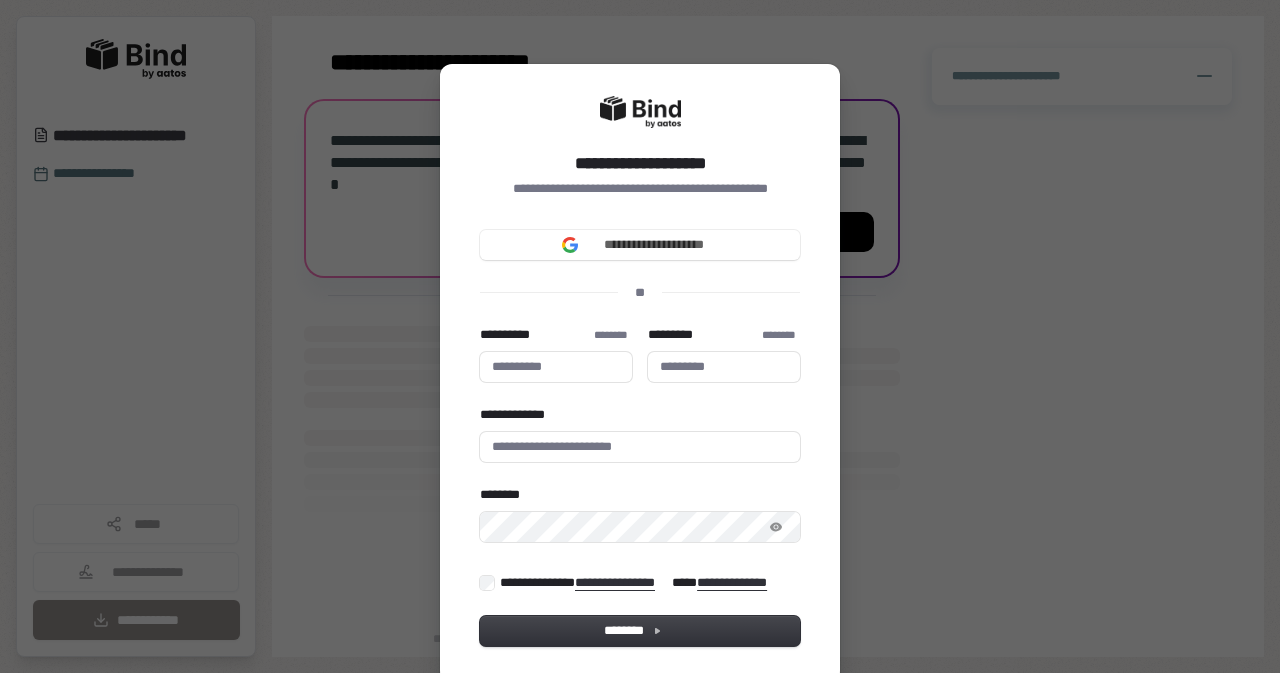 type 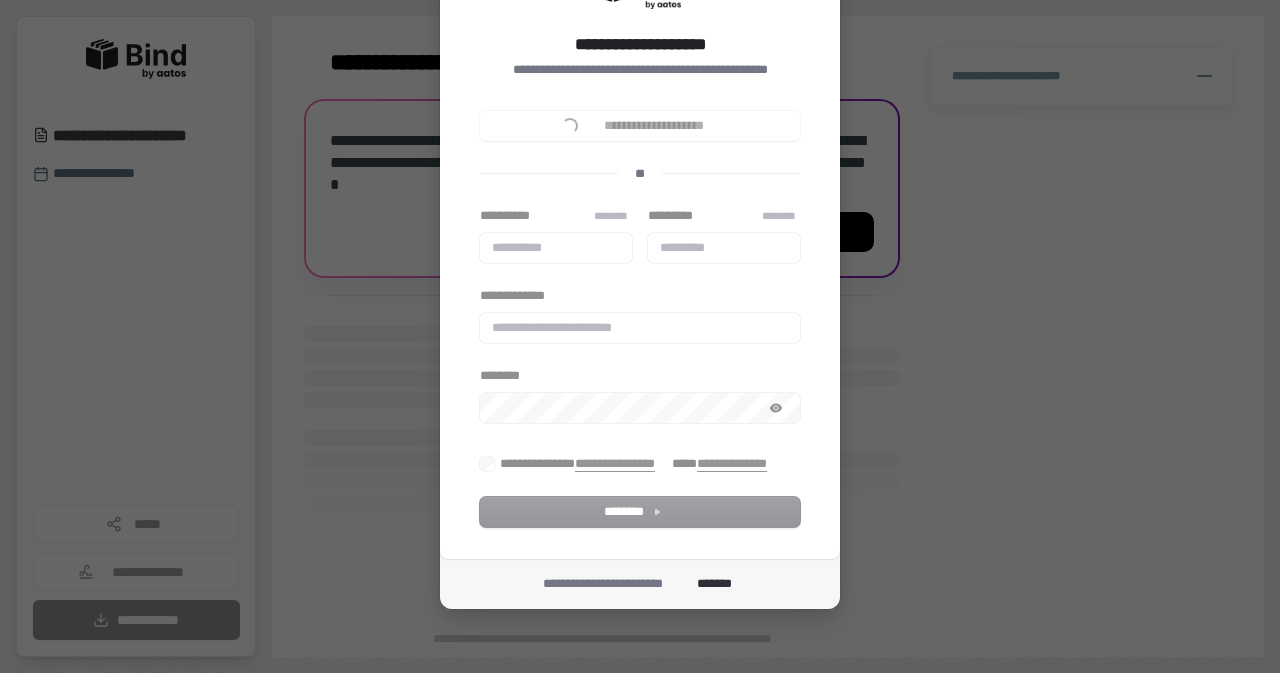 scroll, scrollTop: 118, scrollLeft: 0, axis: vertical 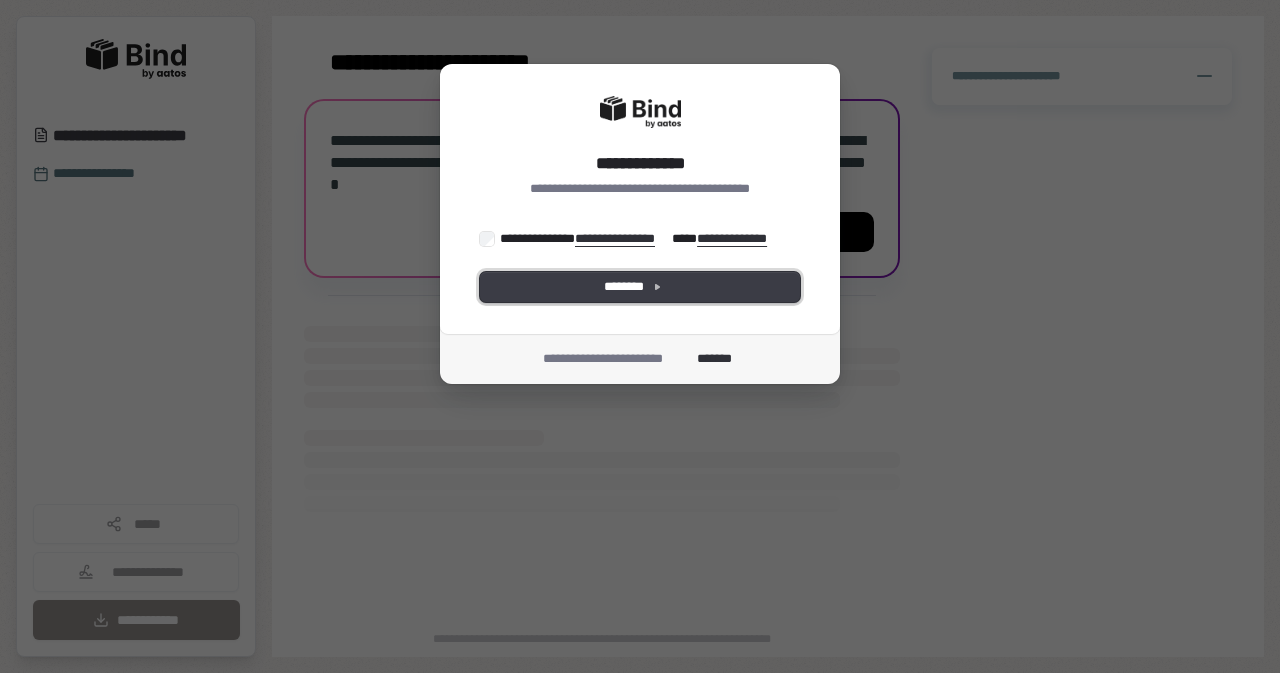 click on "********" at bounding box center (640, 287) 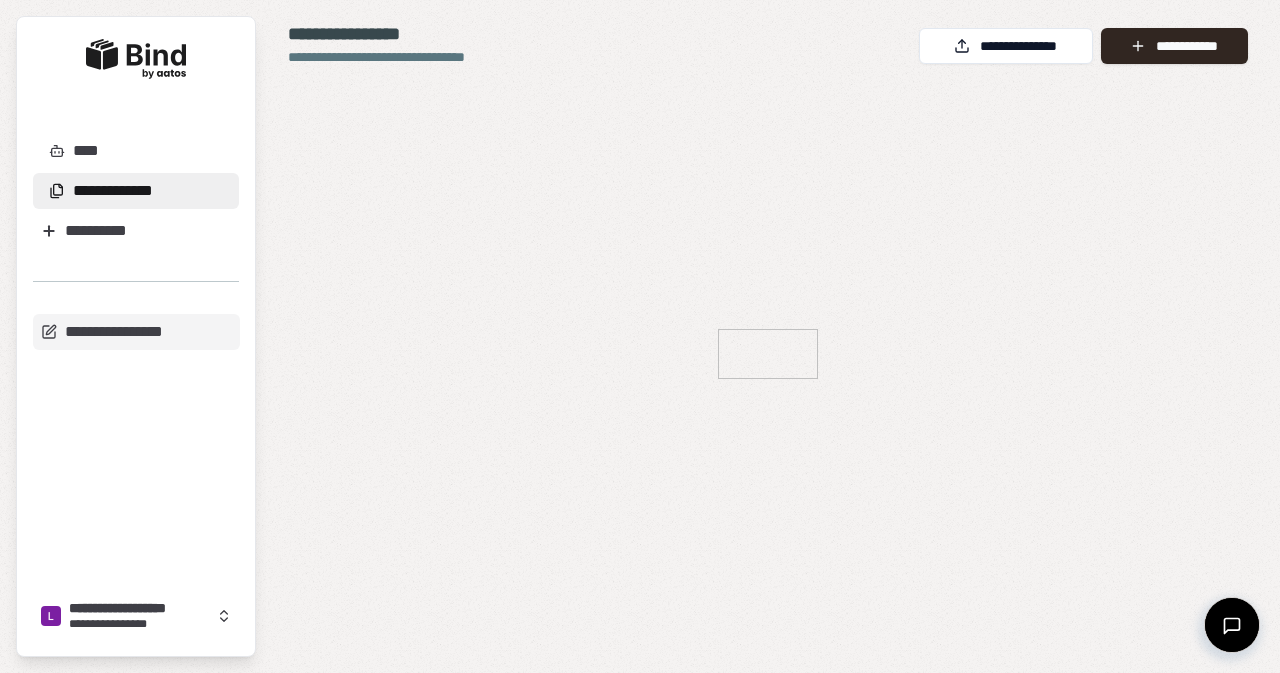 scroll, scrollTop: 0, scrollLeft: 0, axis: both 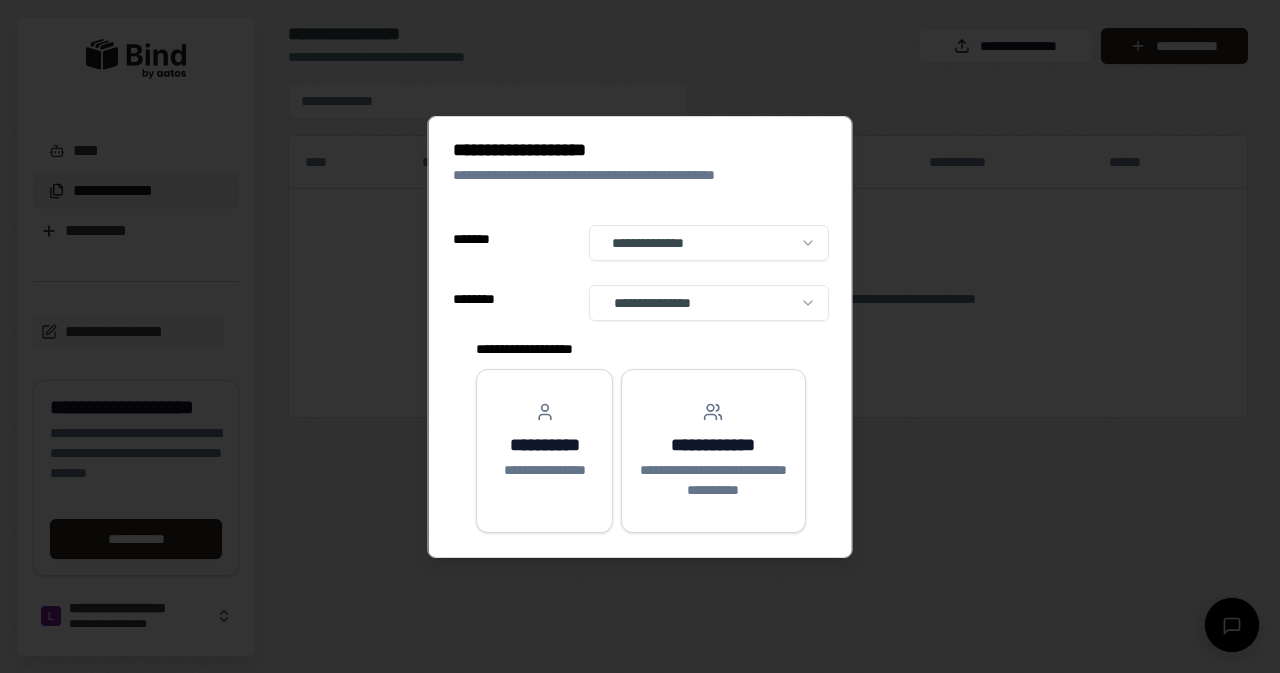 select on "**" 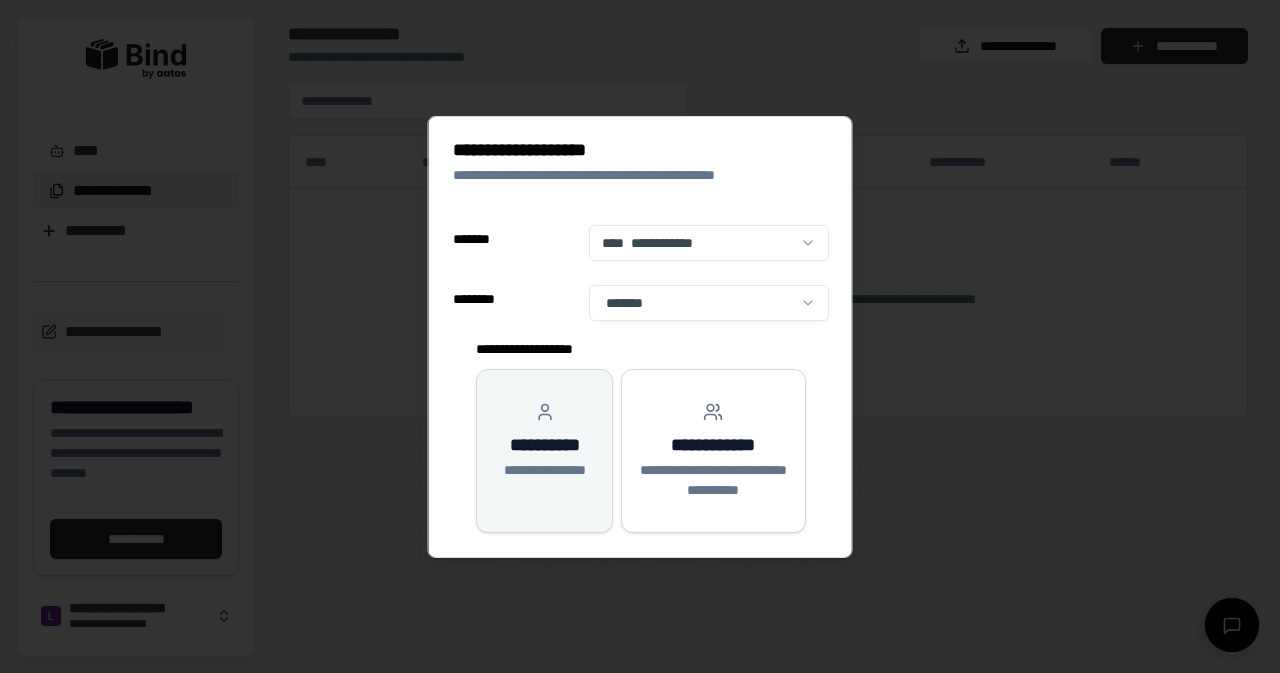 click on "**********" at bounding box center [543, 470] 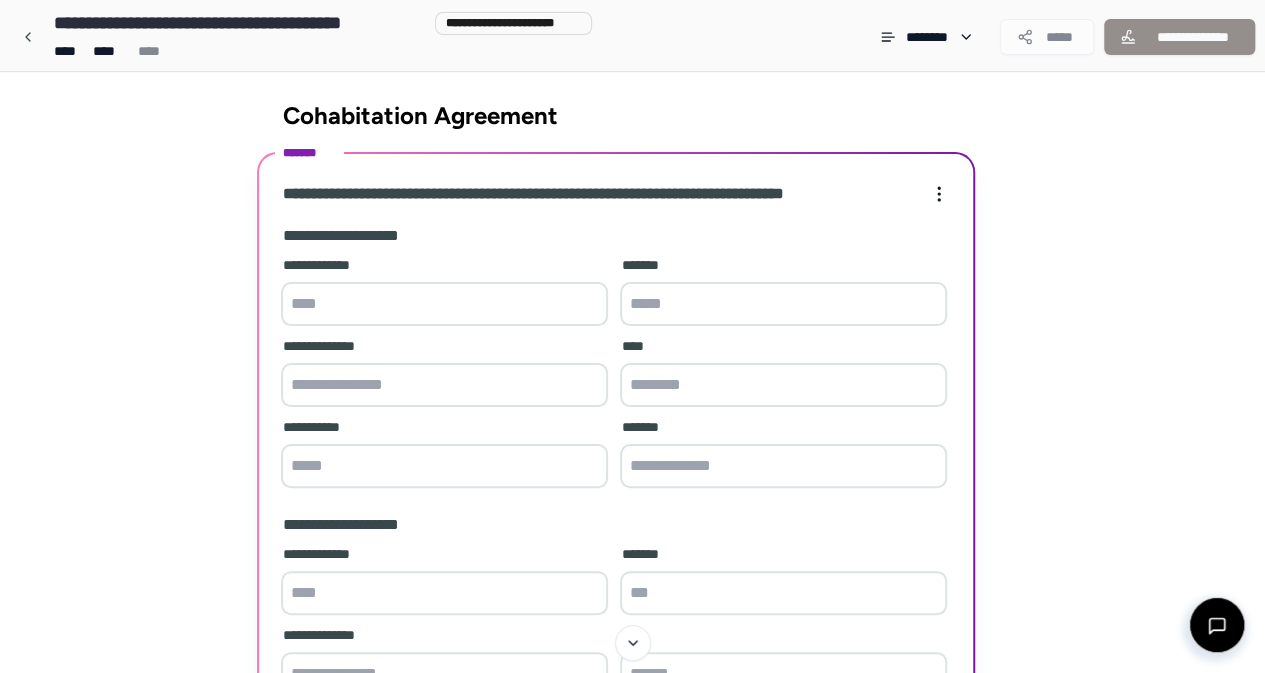 scroll, scrollTop: 0, scrollLeft: 0, axis: both 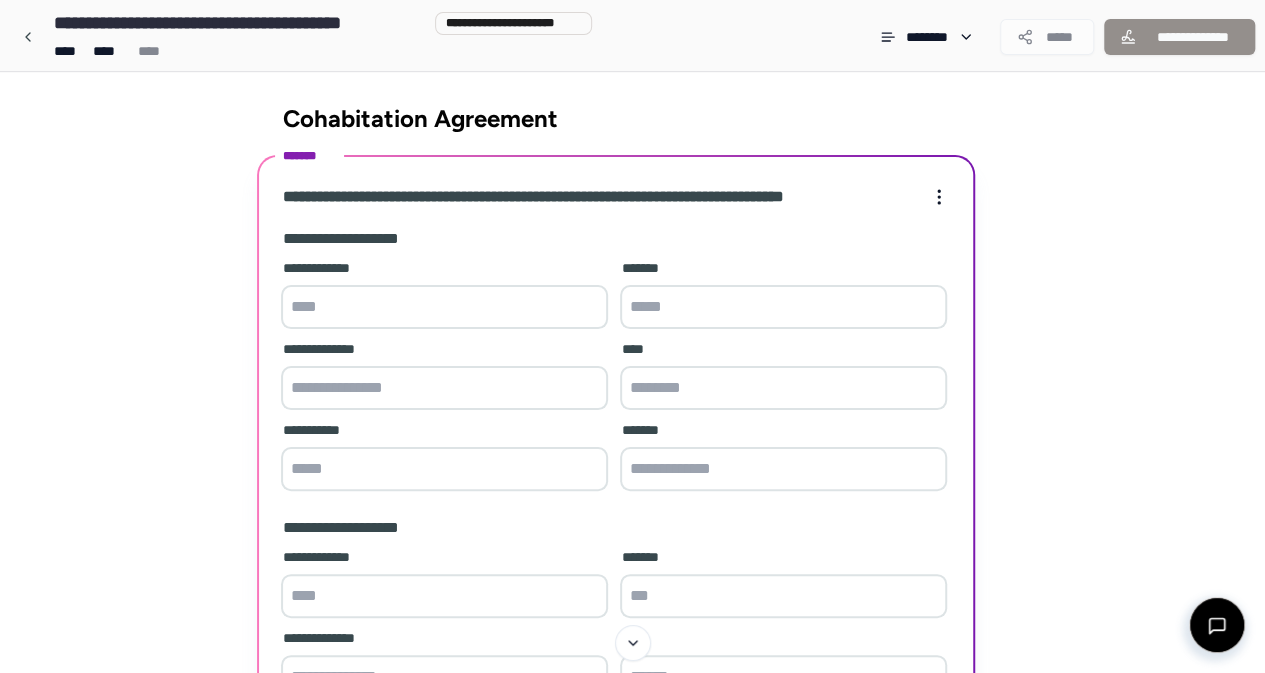 click at bounding box center (444, 307) 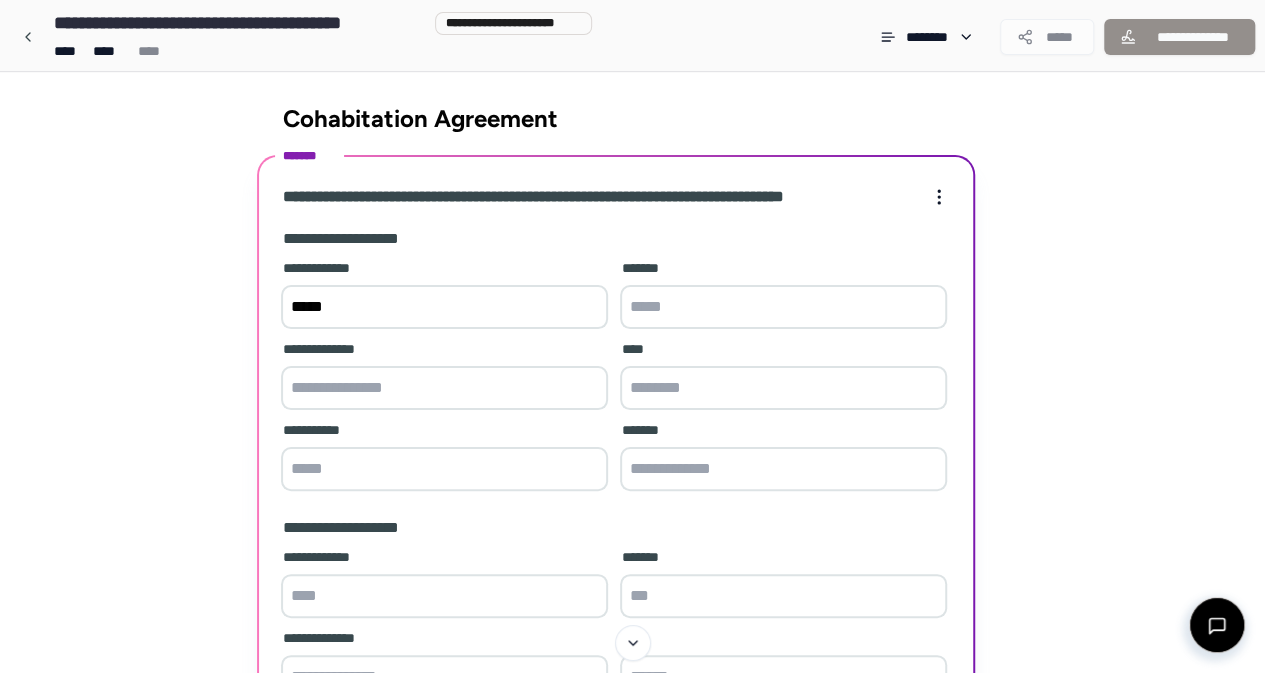 type on "*****" 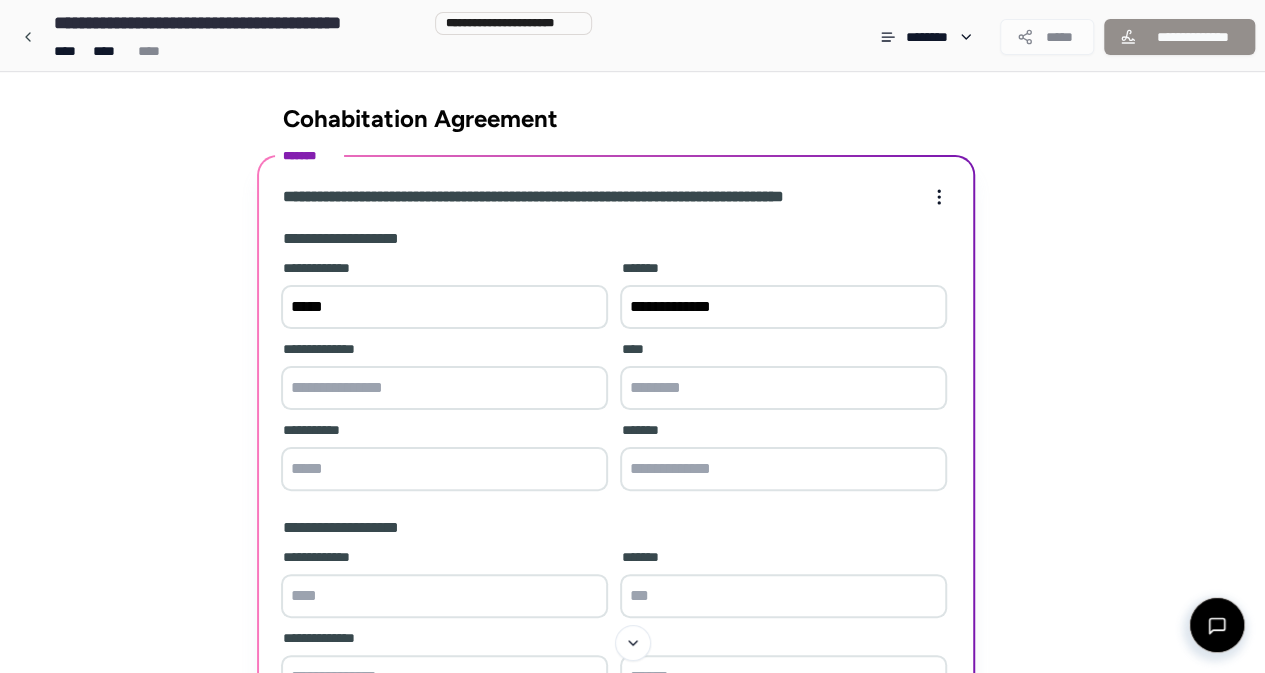 type on "**********" 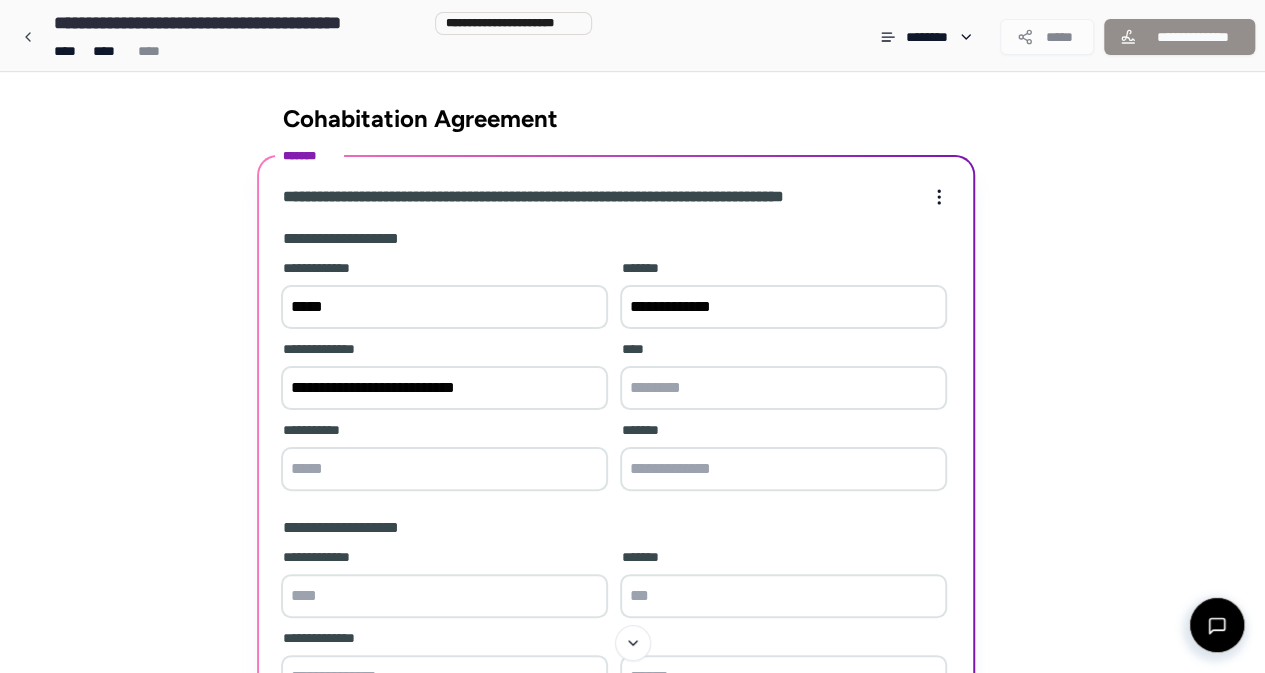 type on "**********" 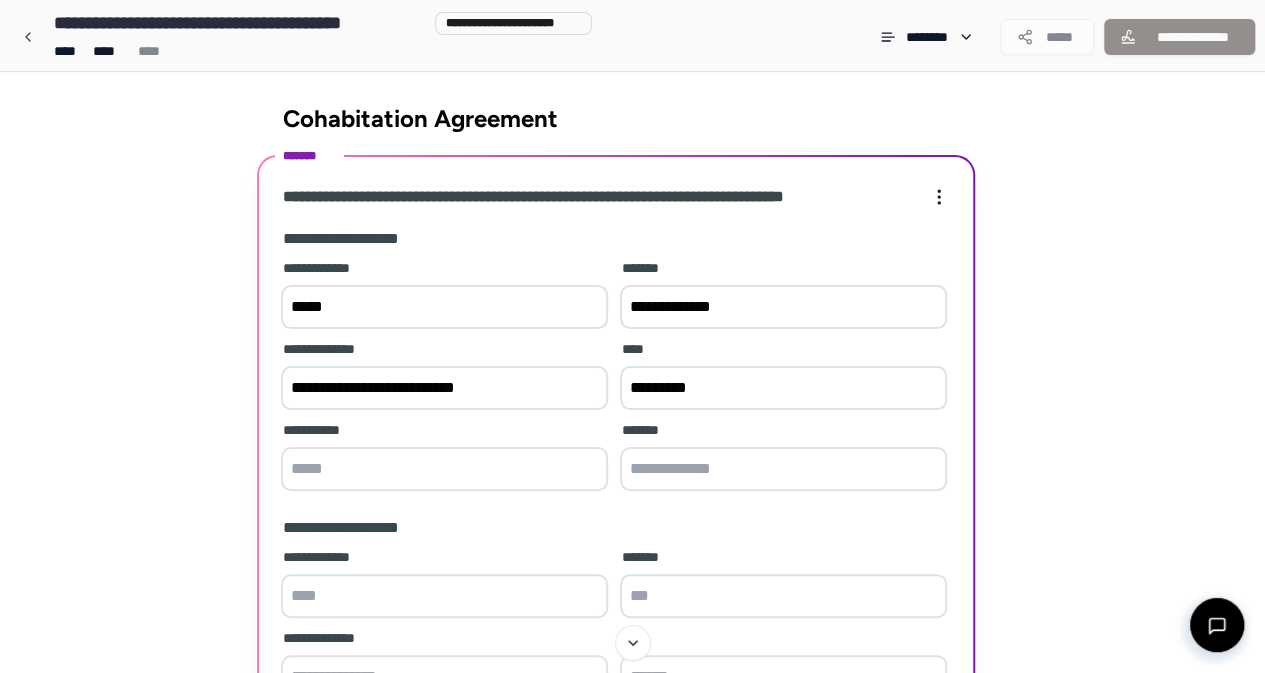 type on "*********" 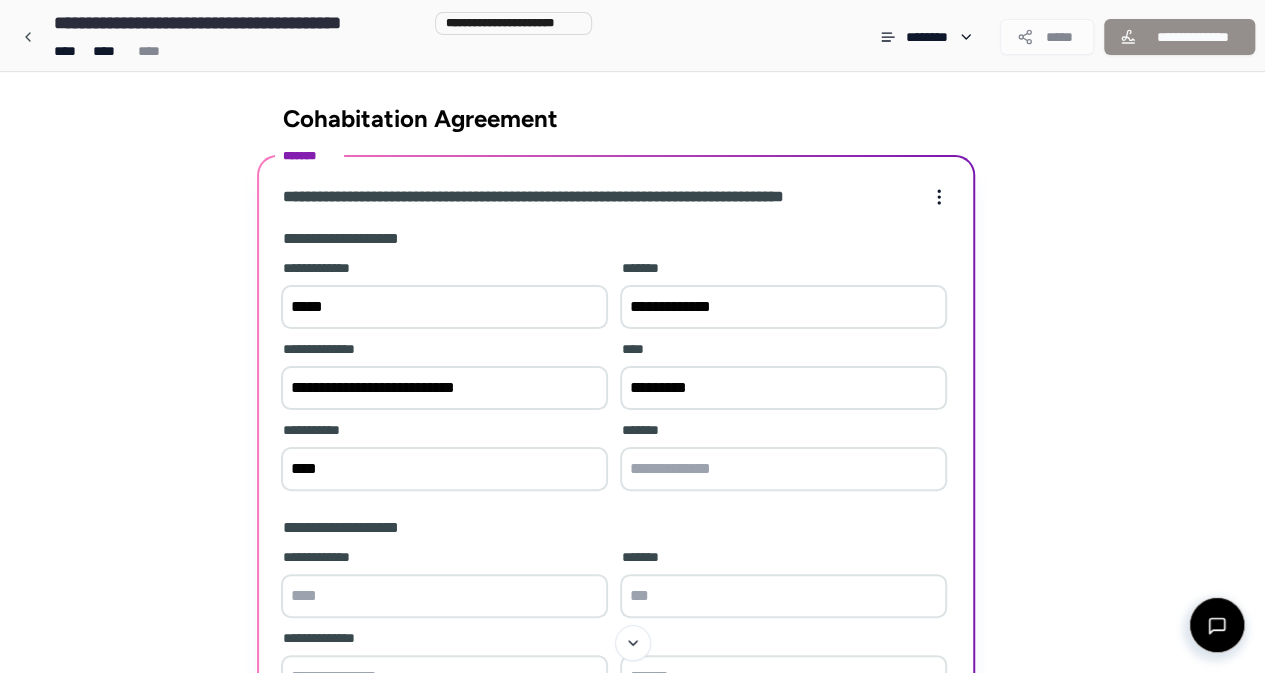 type on "****" 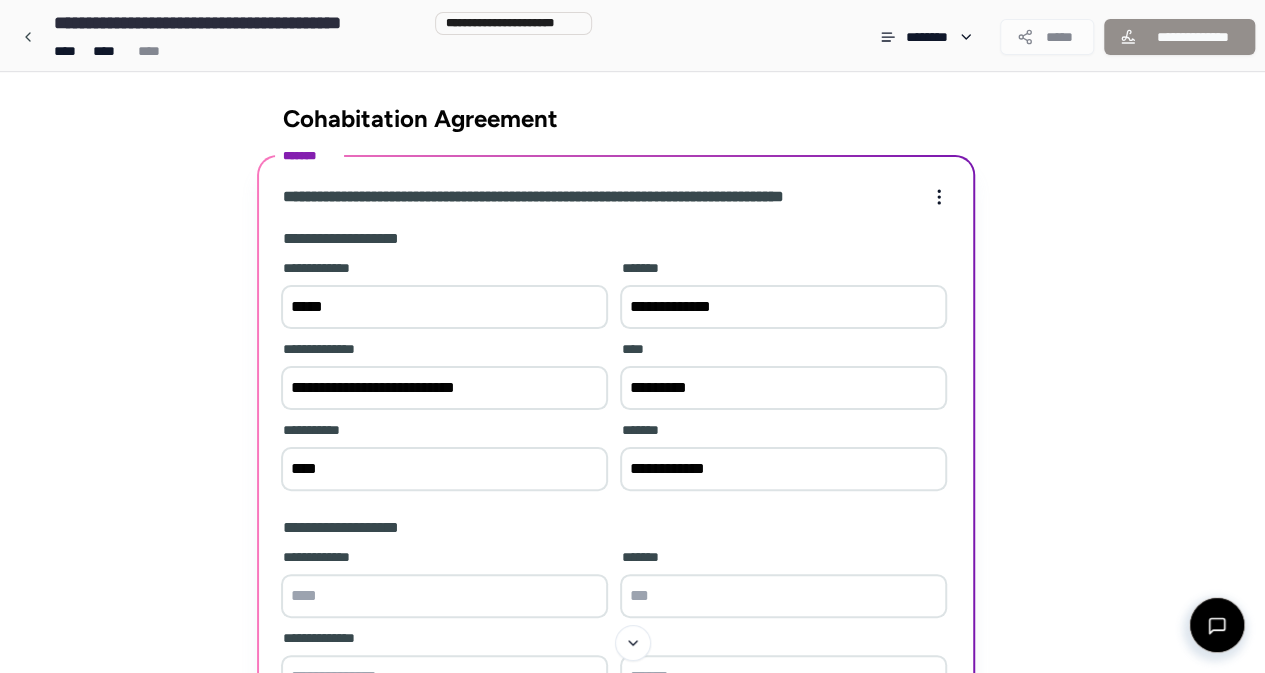 type on "**********" 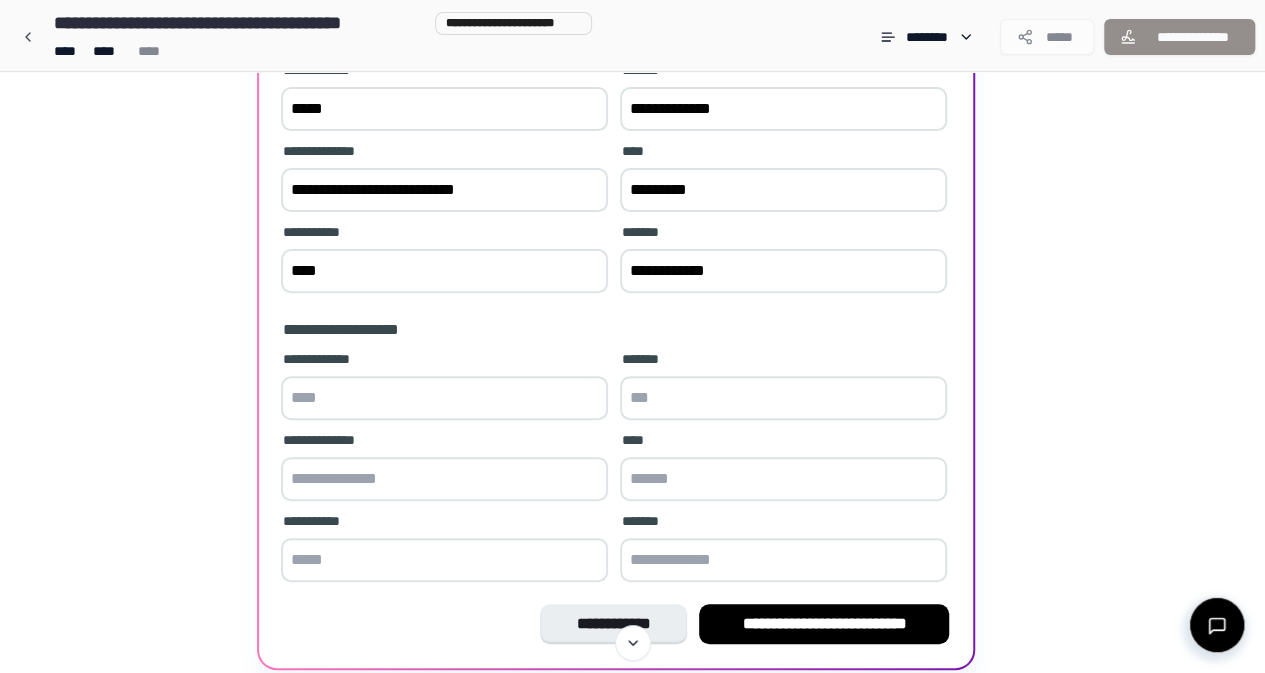scroll, scrollTop: 200, scrollLeft: 0, axis: vertical 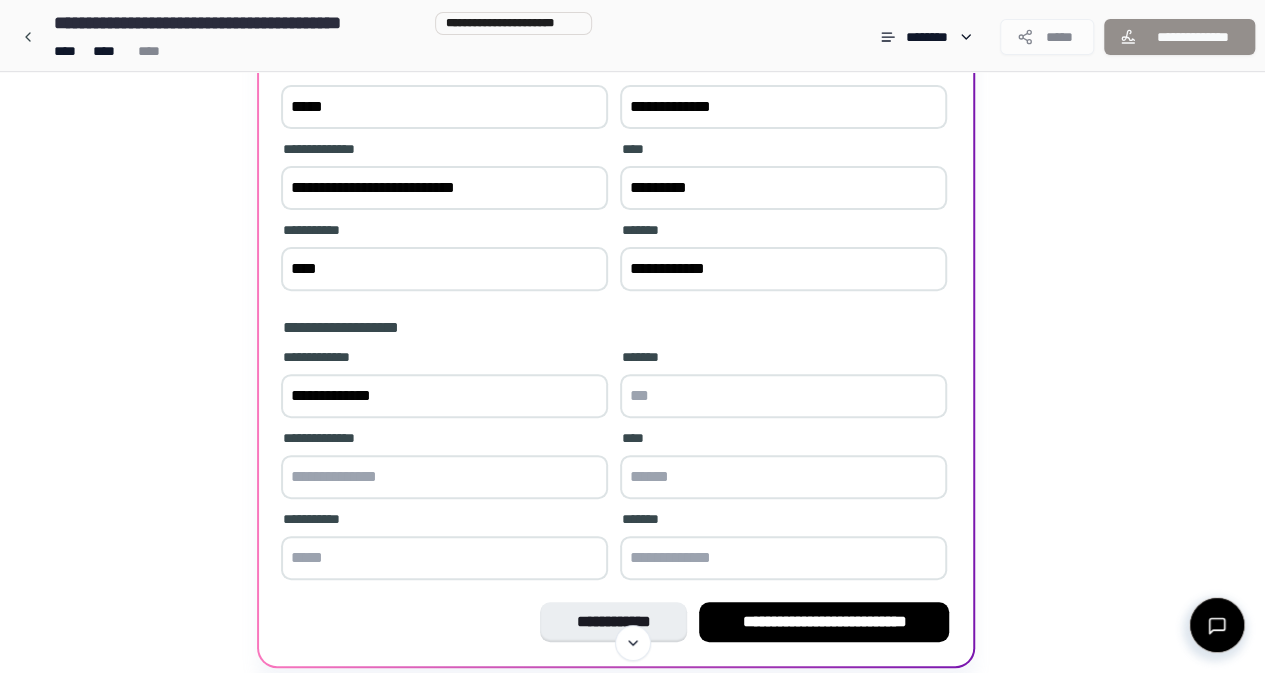 type on "**********" 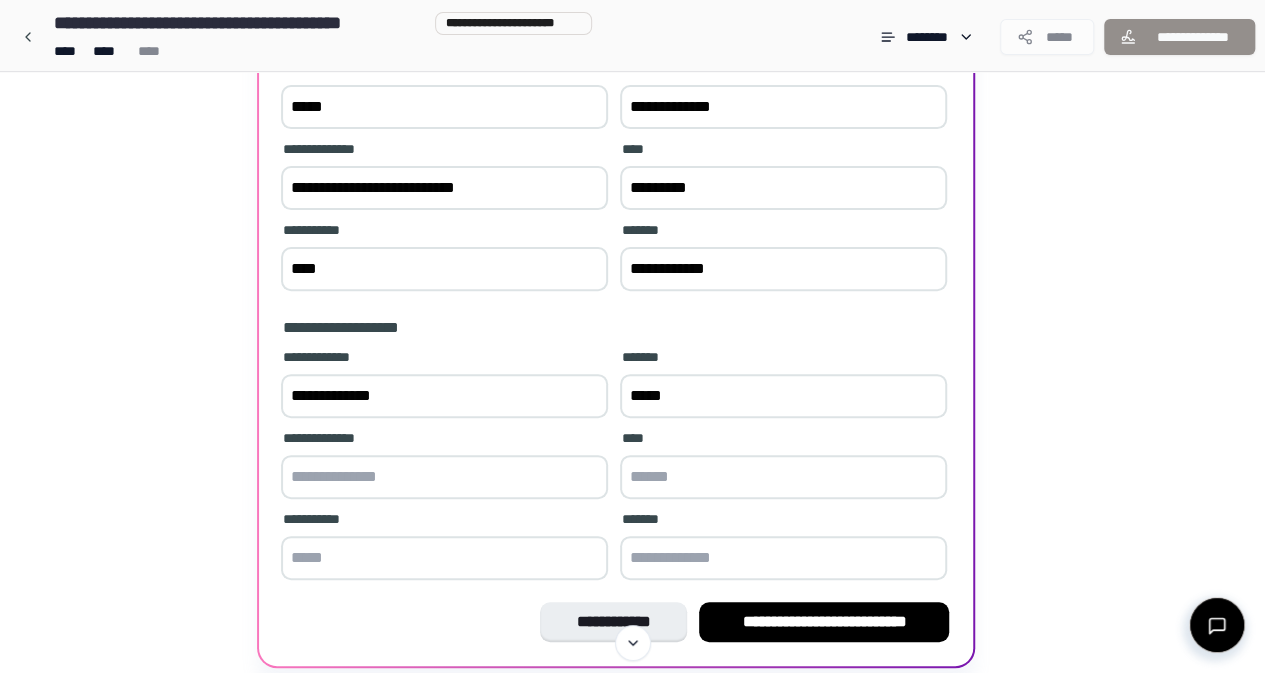 type on "*****" 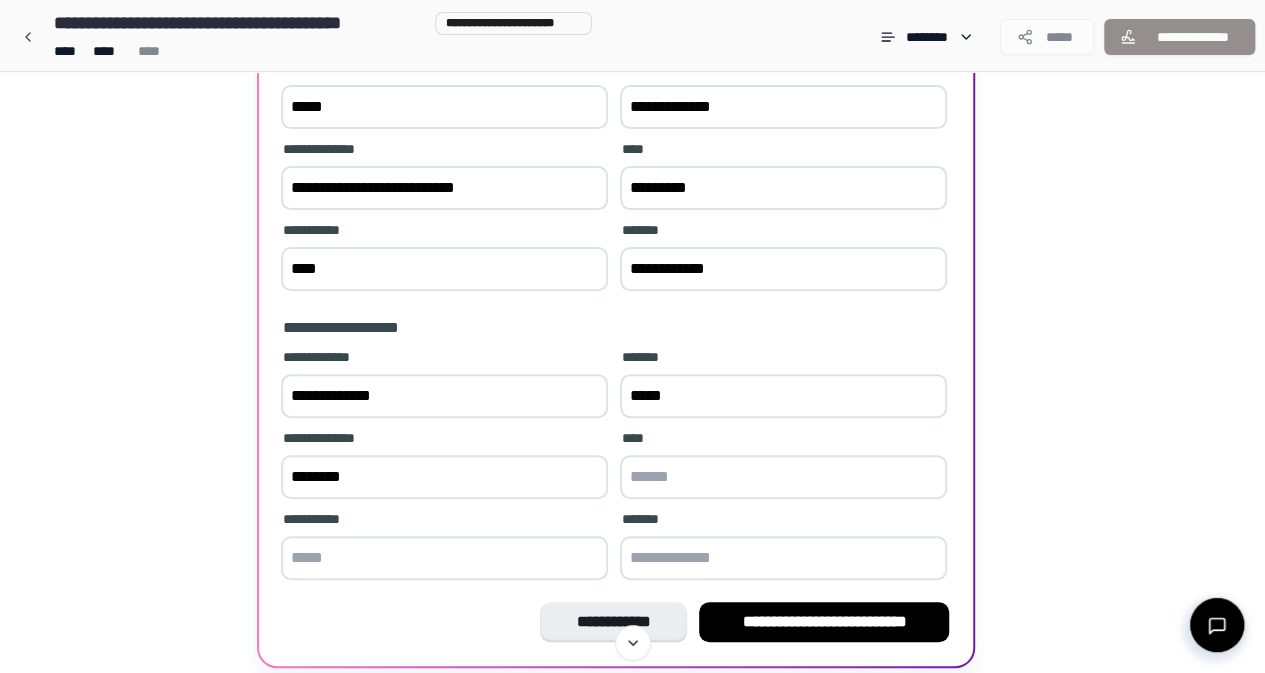 type on "********" 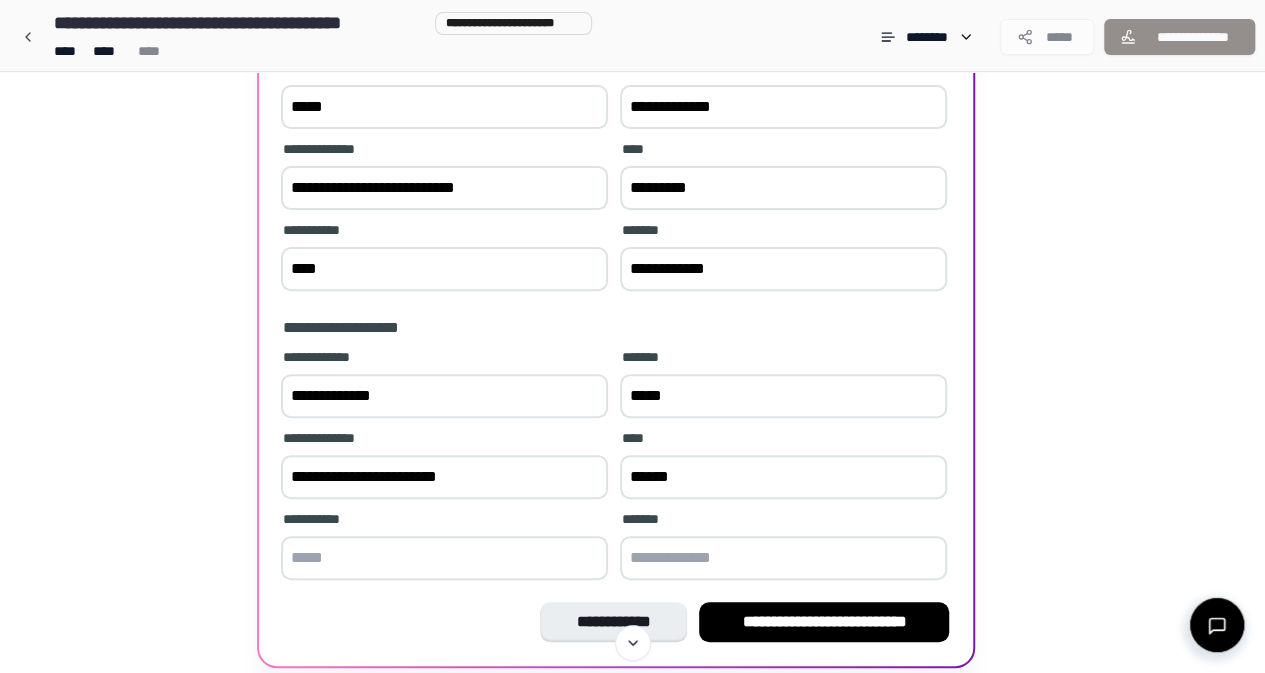 type on "**********" 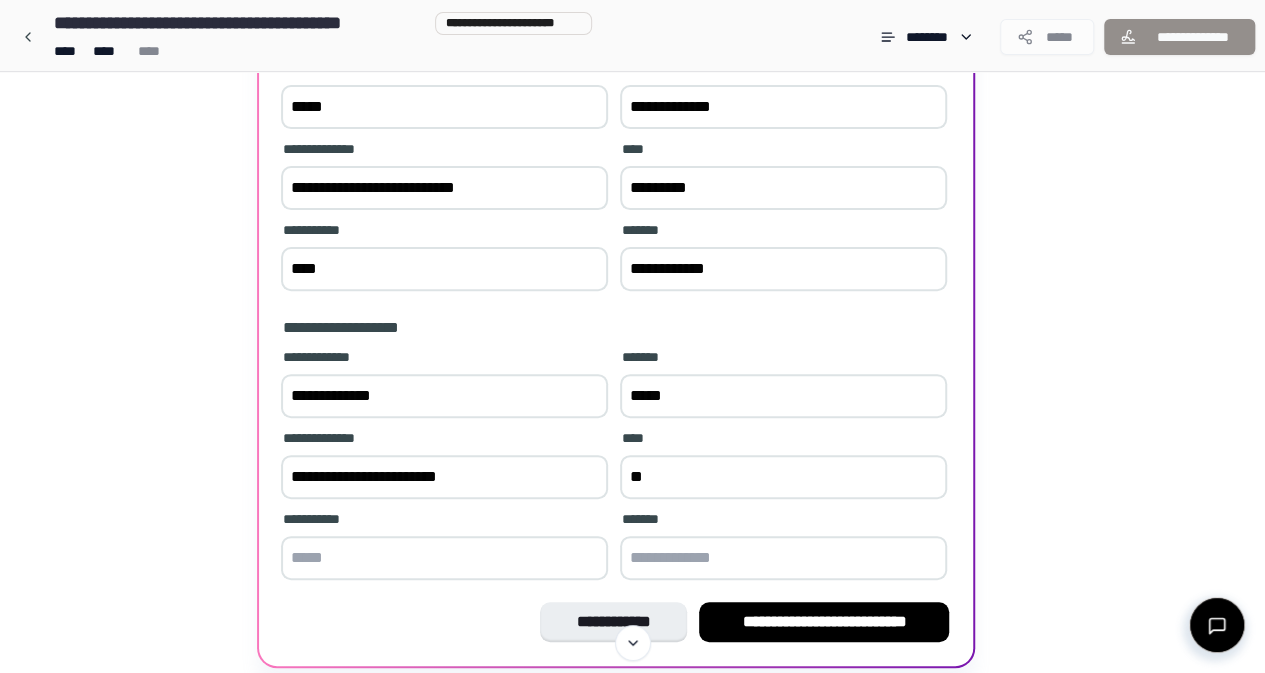 type on "*" 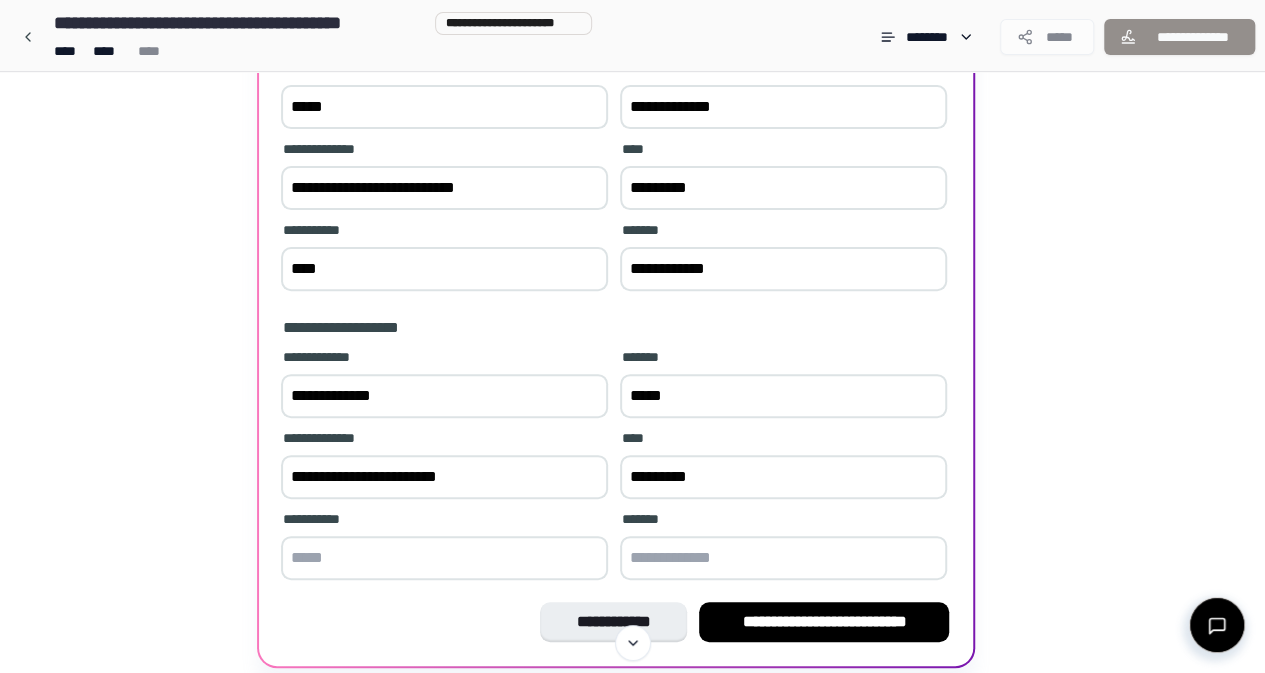 type on "*********" 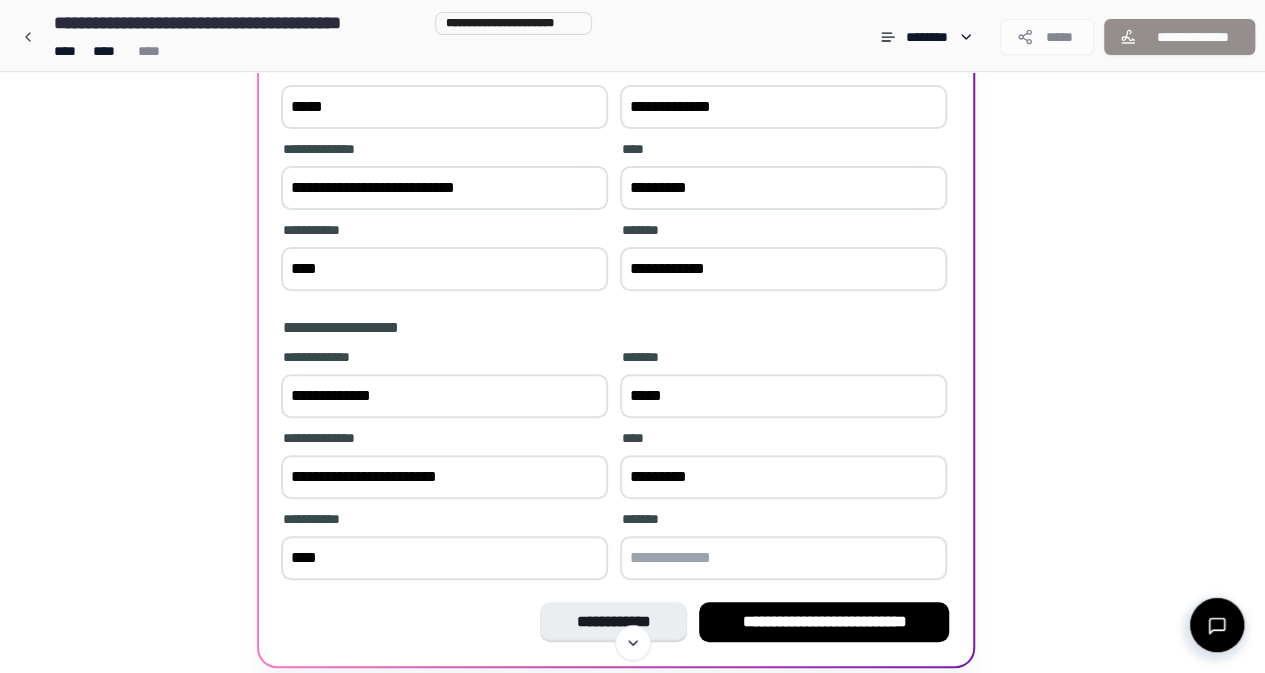 type on "****" 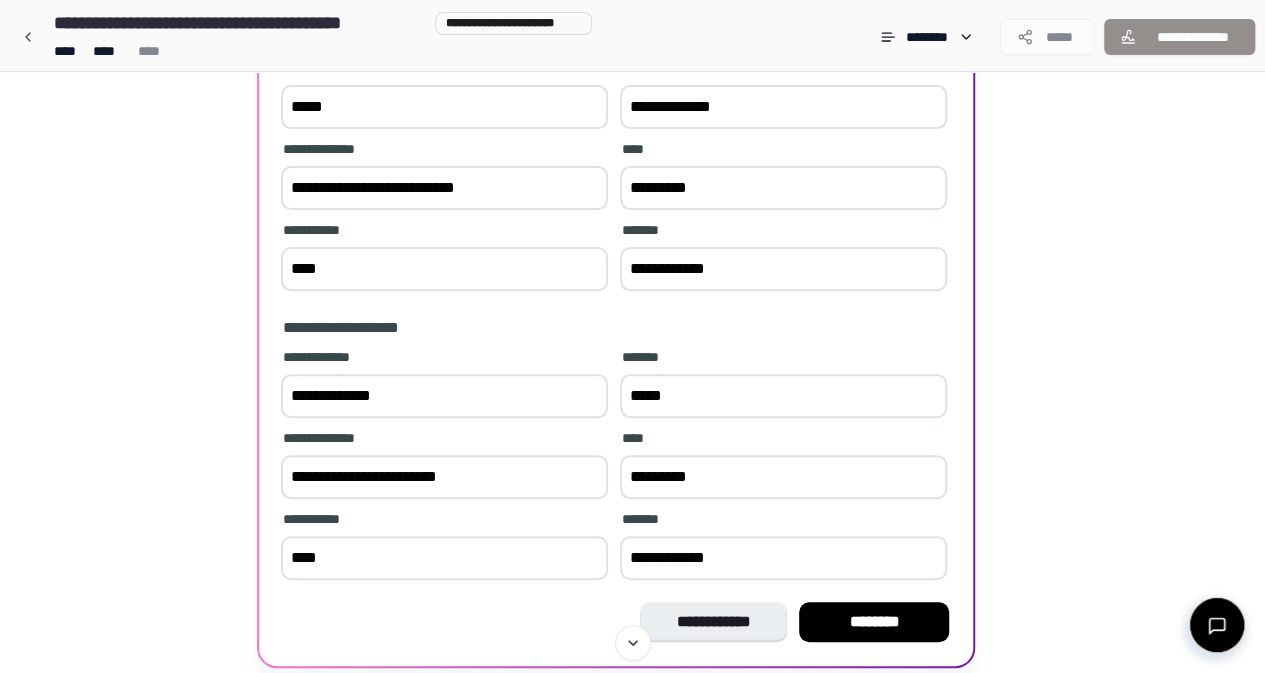 type on "**********" 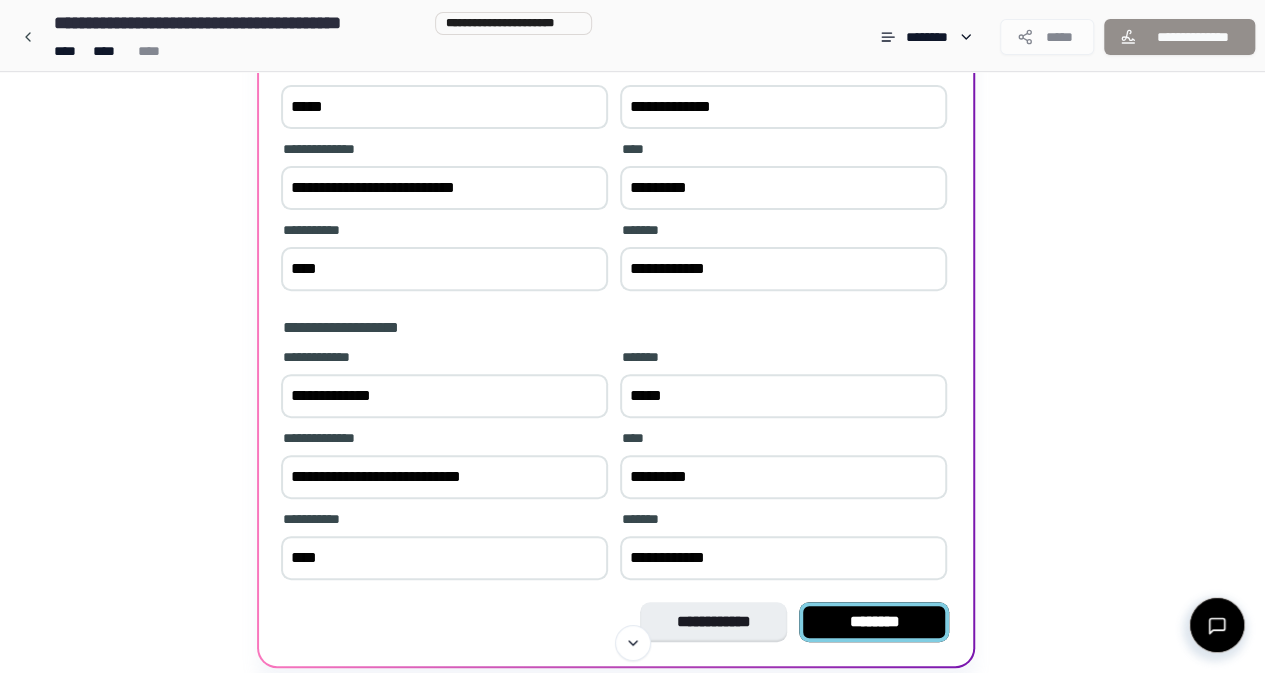 type on "**********" 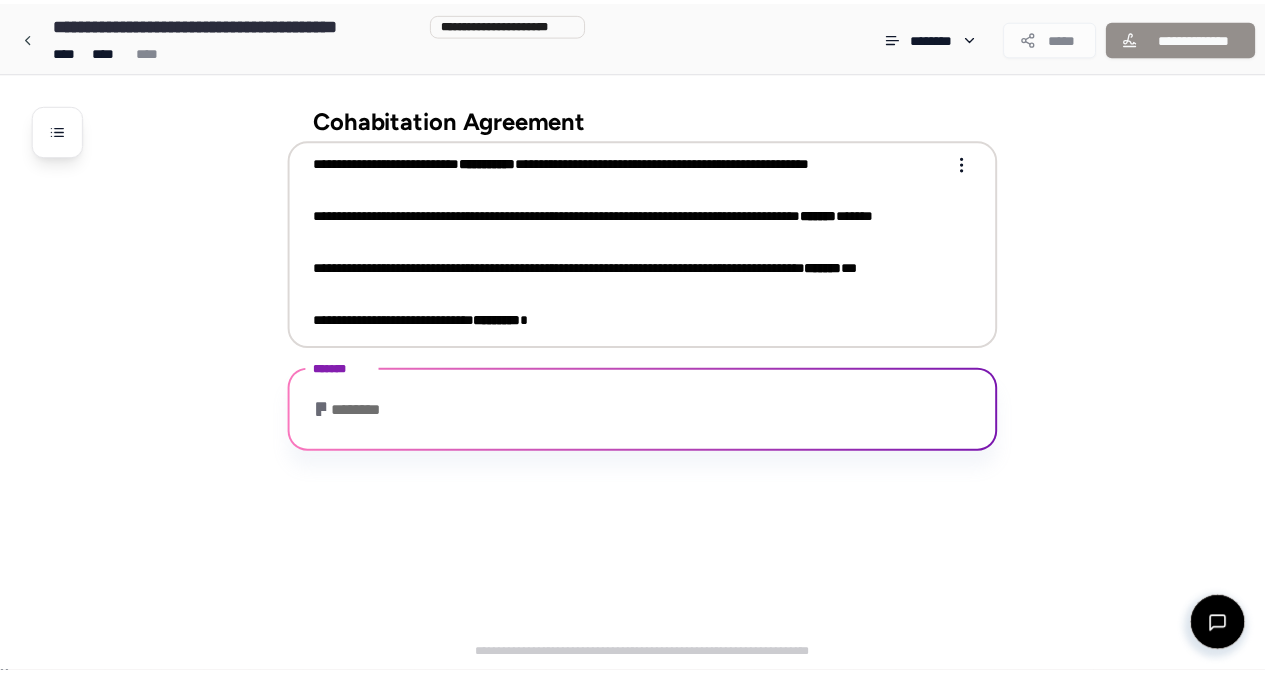 scroll, scrollTop: 73, scrollLeft: 0, axis: vertical 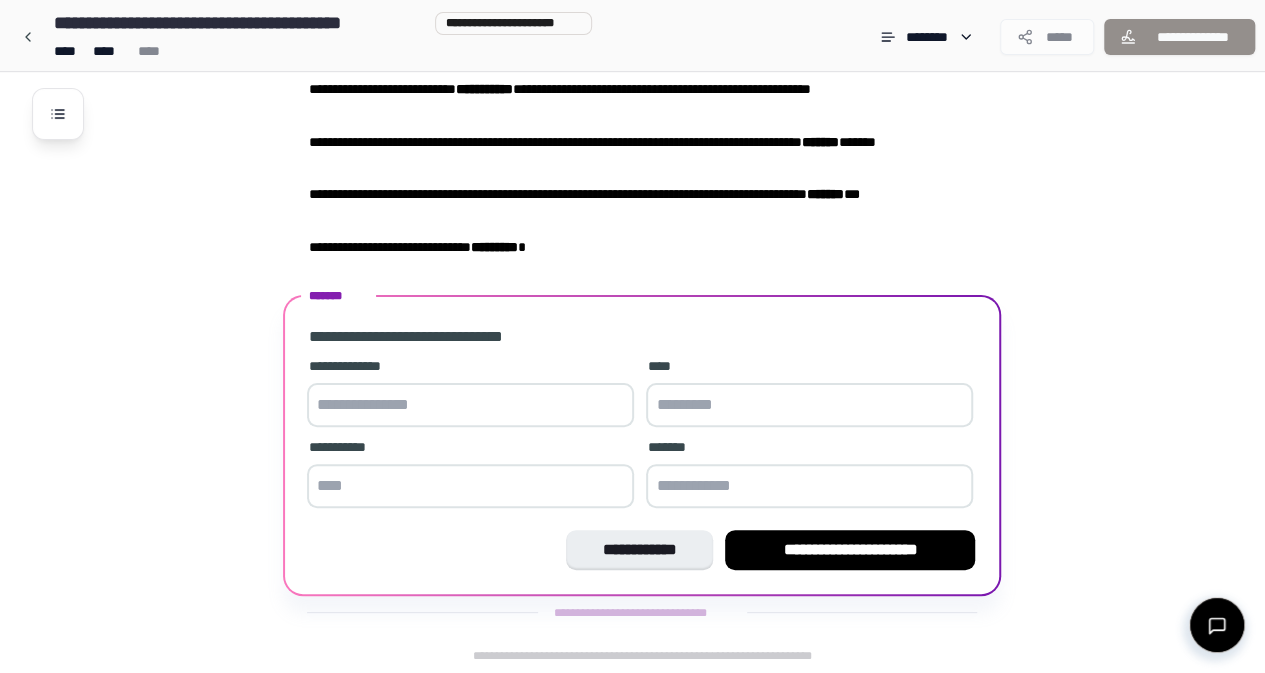 click at bounding box center (470, 405) 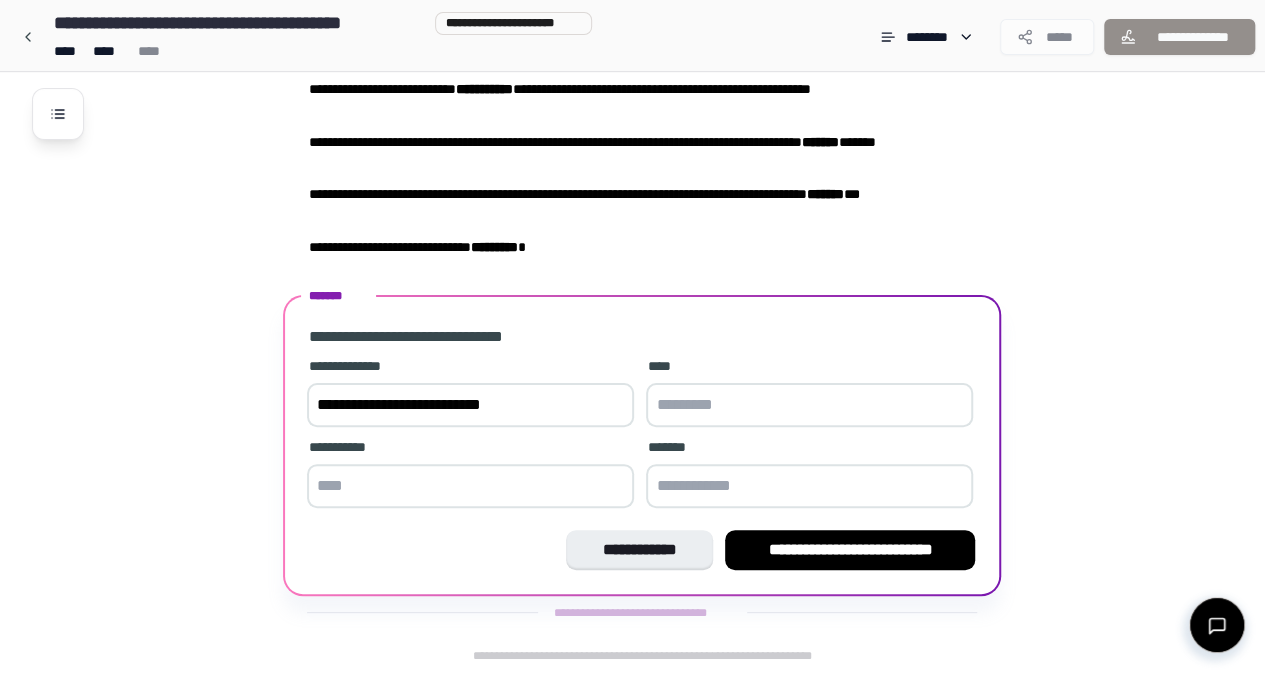 type on "**********" 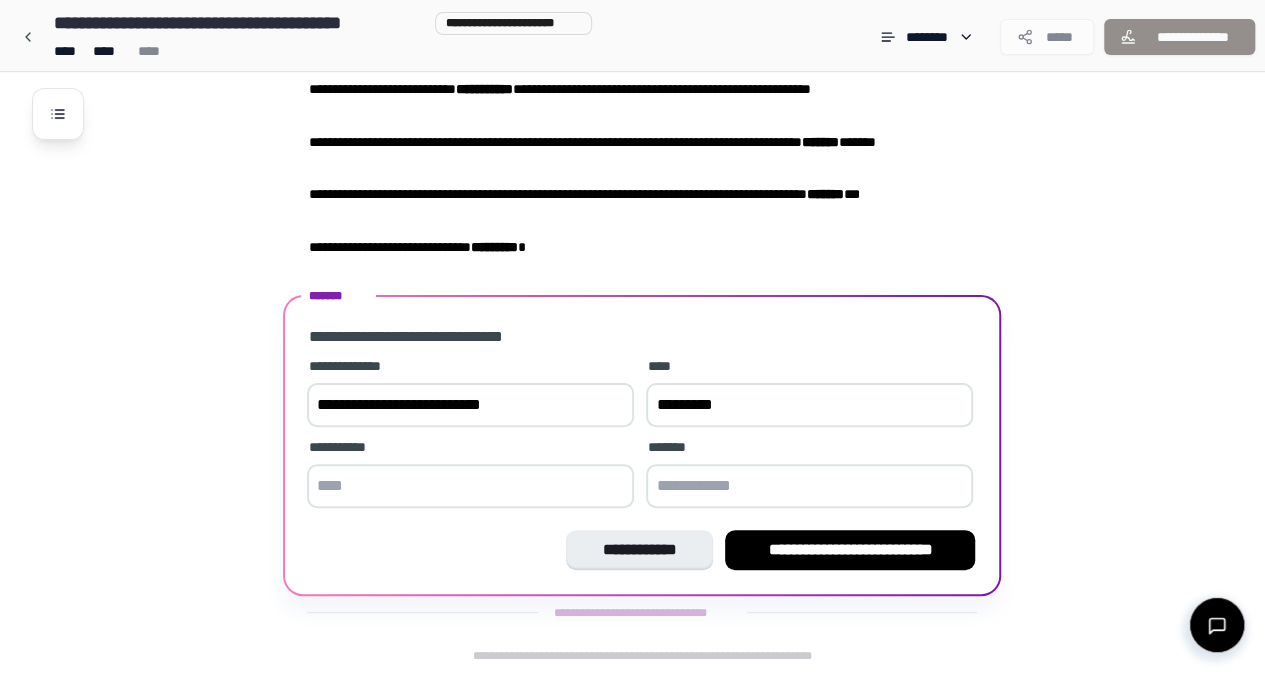 type on "*********" 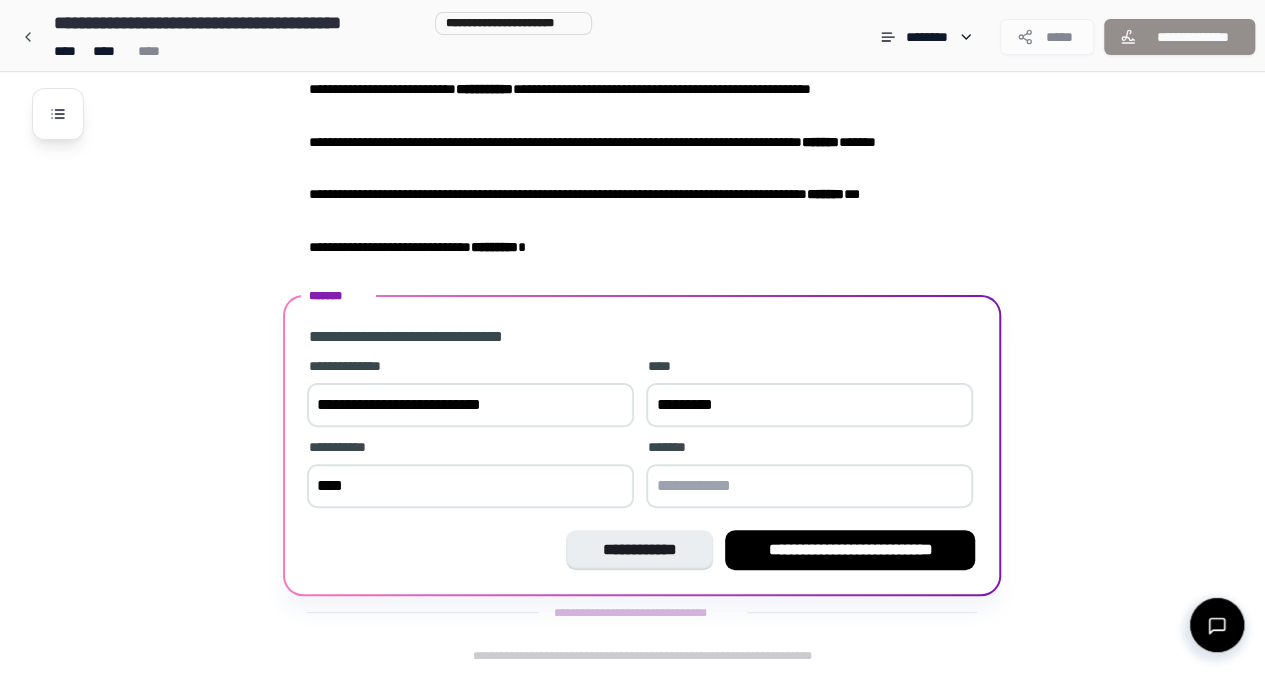 type on "****" 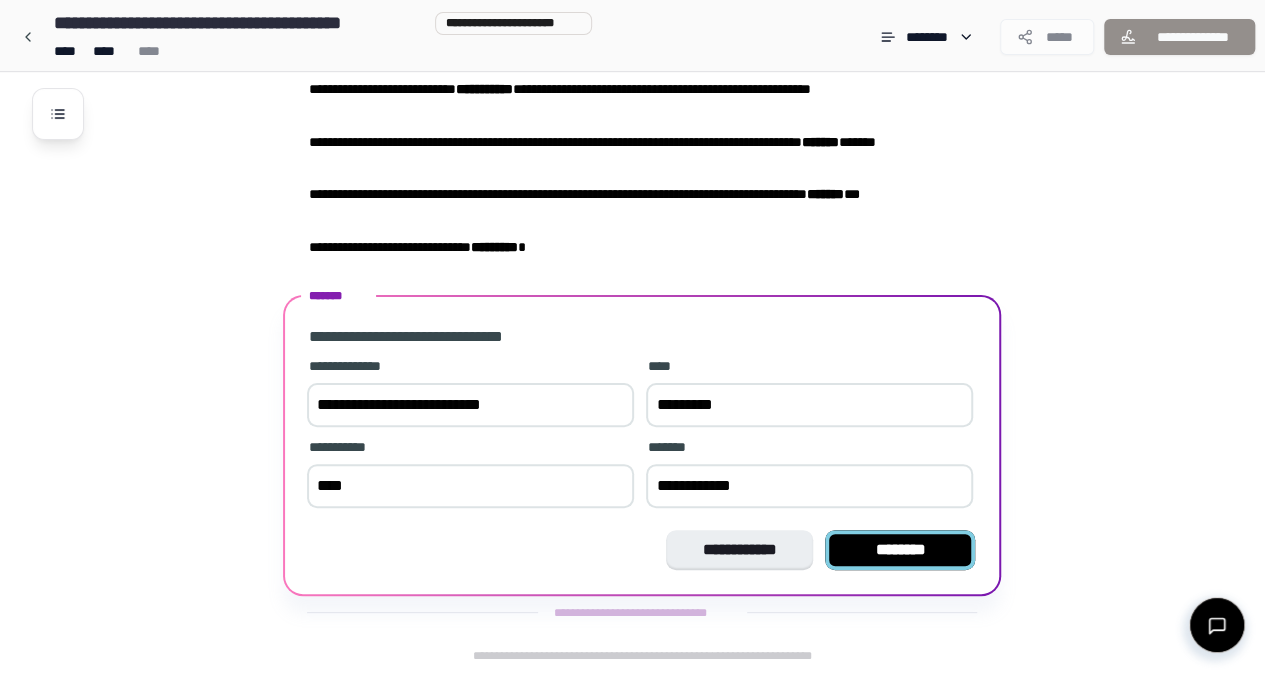type on "**********" 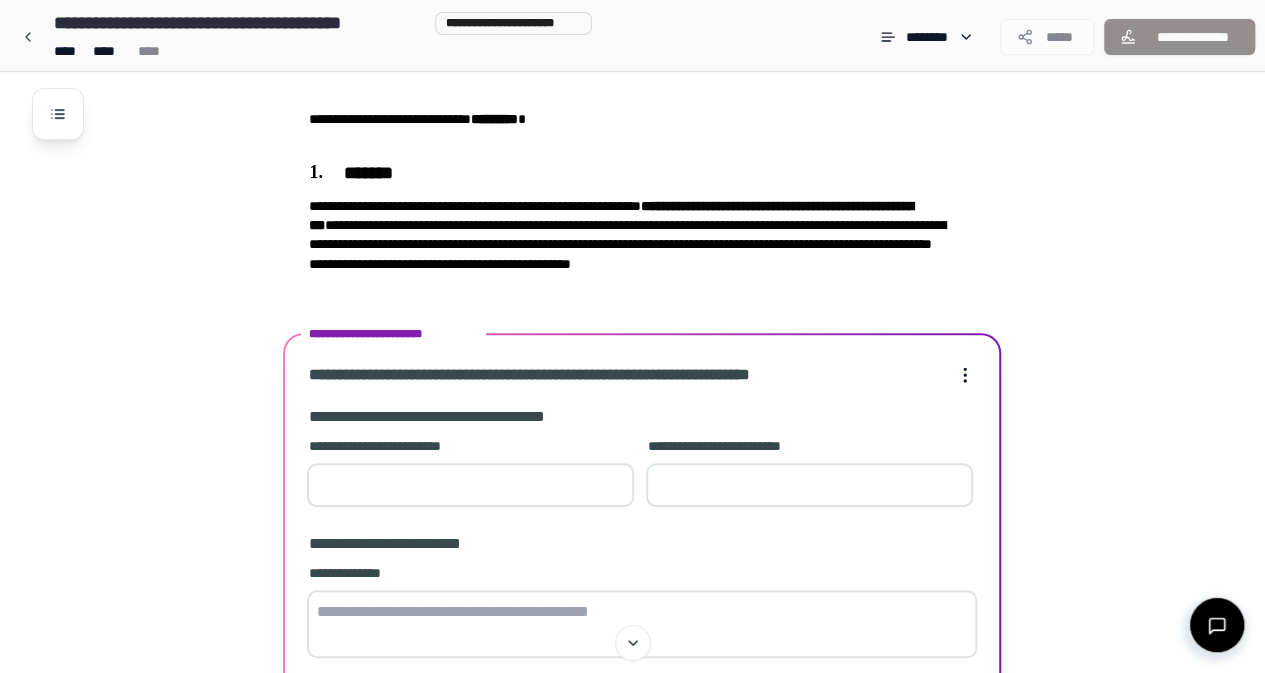 scroll, scrollTop: 232, scrollLeft: 0, axis: vertical 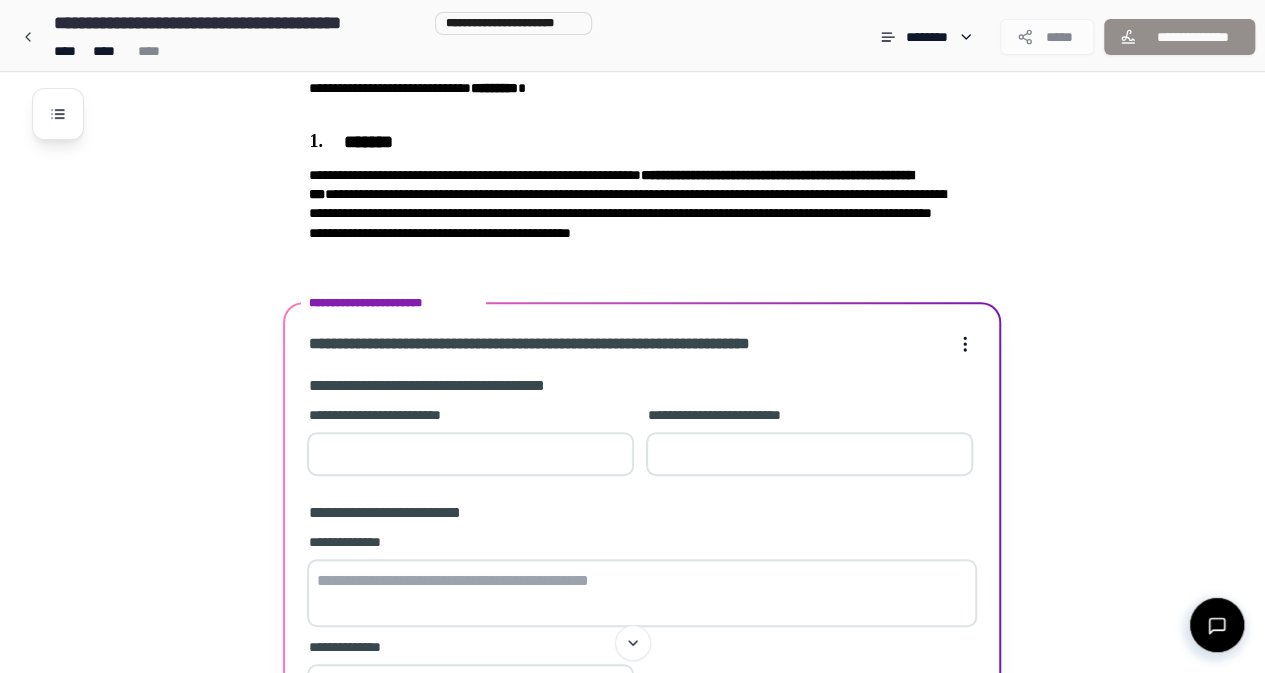 click at bounding box center [470, 454] 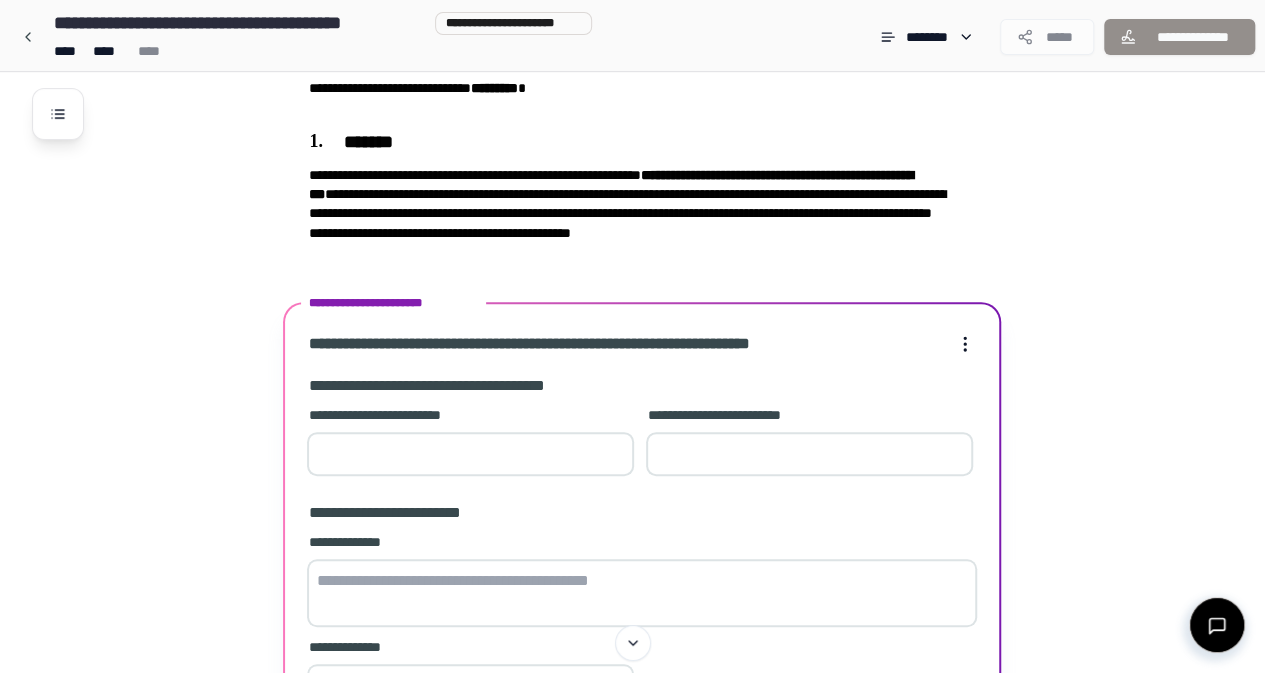 click at bounding box center (809, 454) 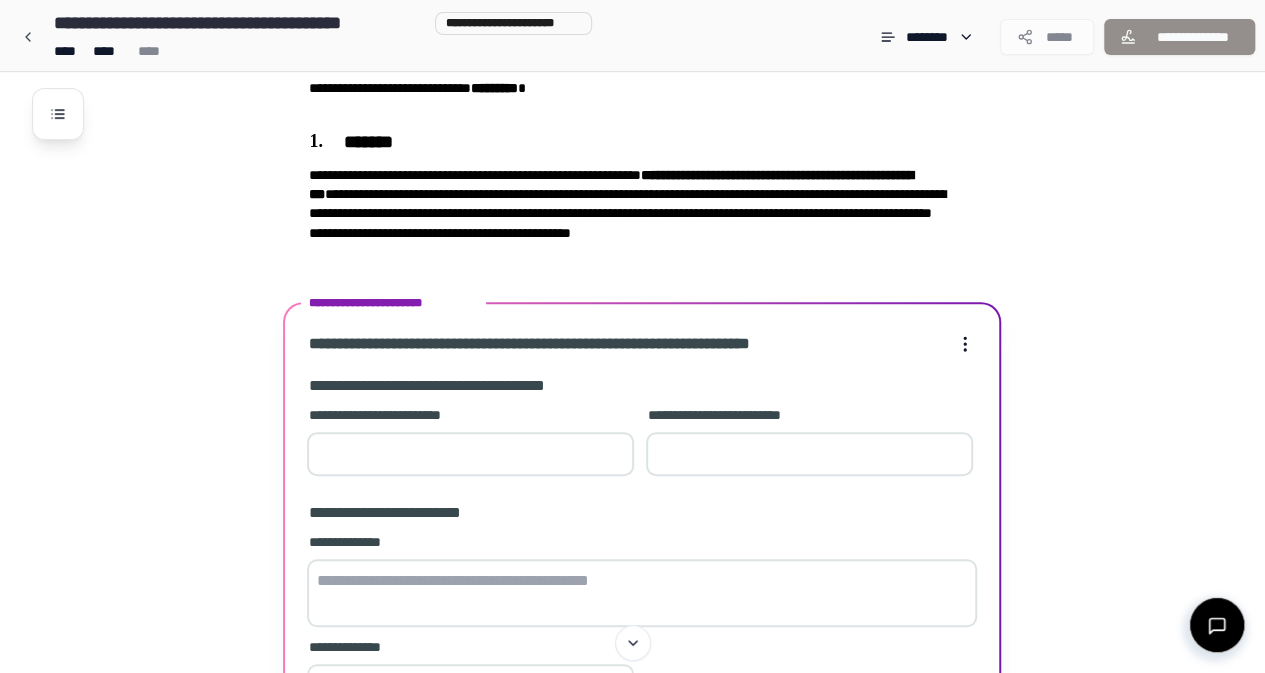 type on "**" 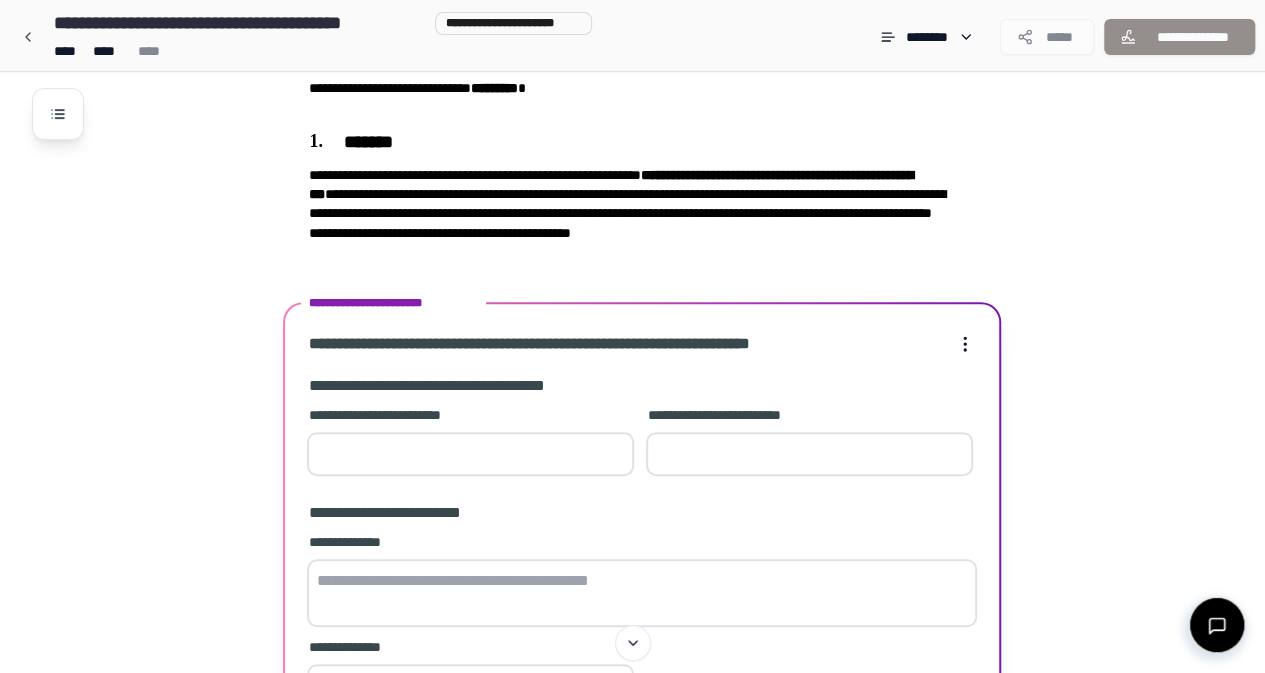 click on "**********" at bounding box center [642, 608] 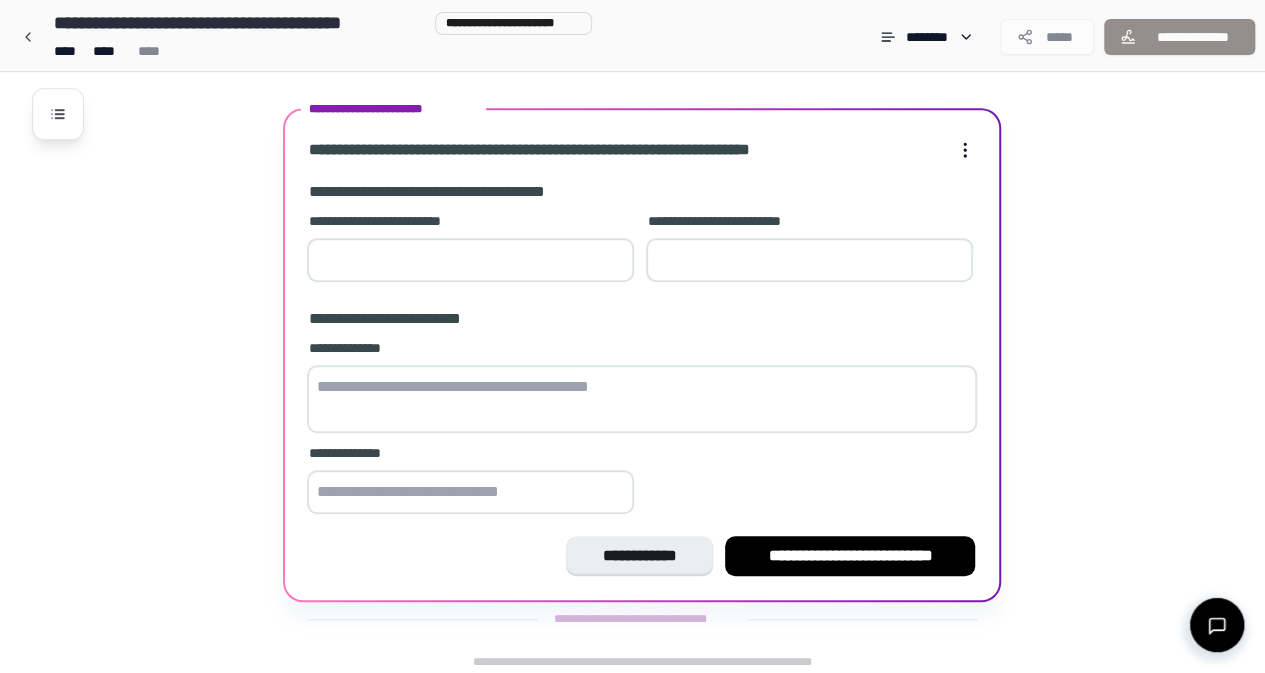 scroll, scrollTop: 332, scrollLeft: 0, axis: vertical 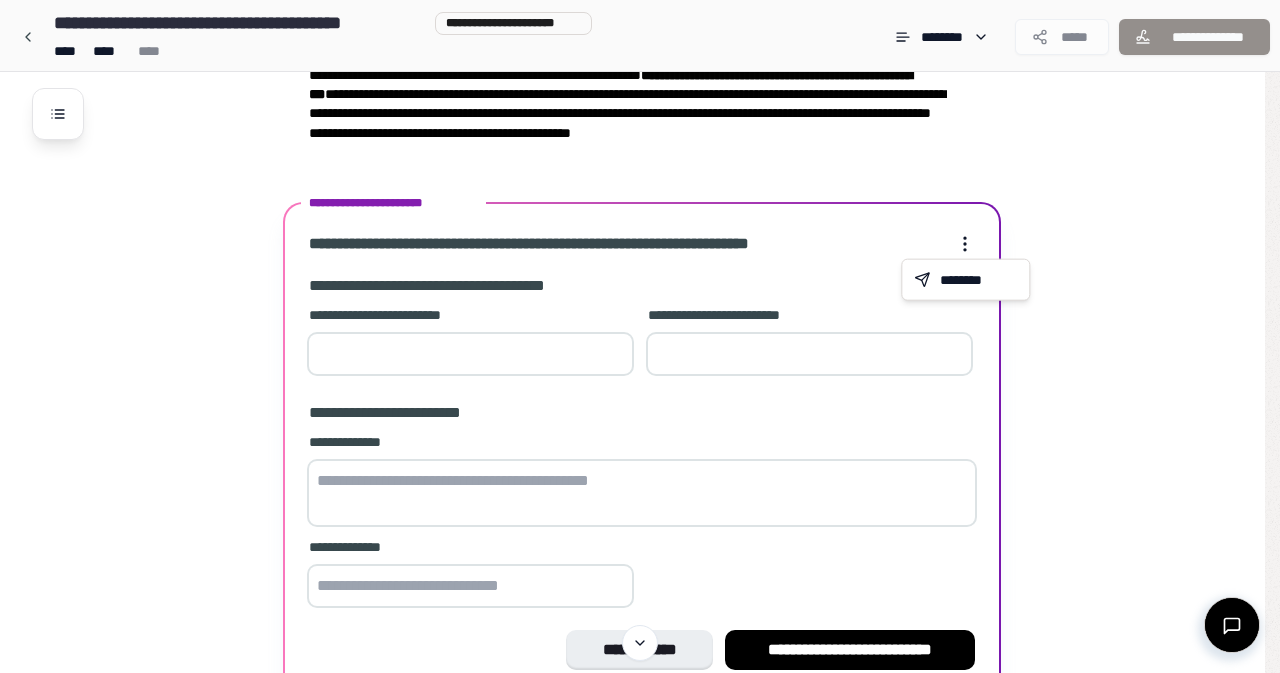 click on "**********" at bounding box center [632, 221] 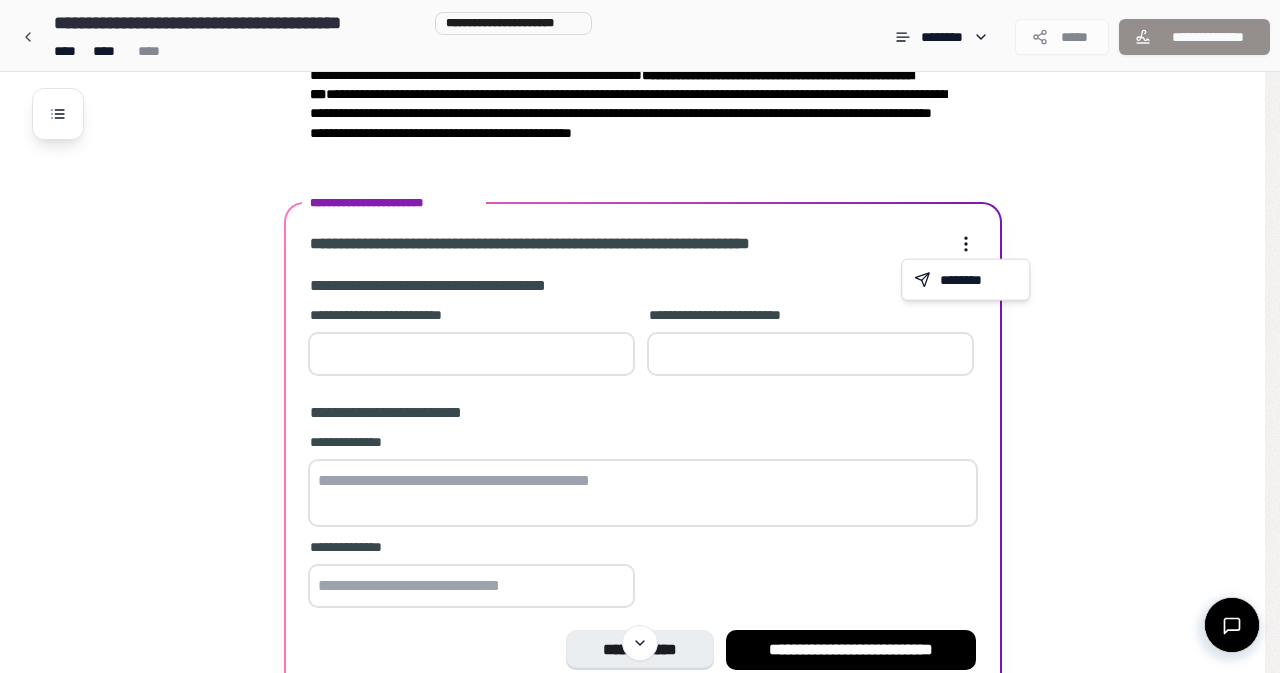 click on "**********" at bounding box center (640, 221) 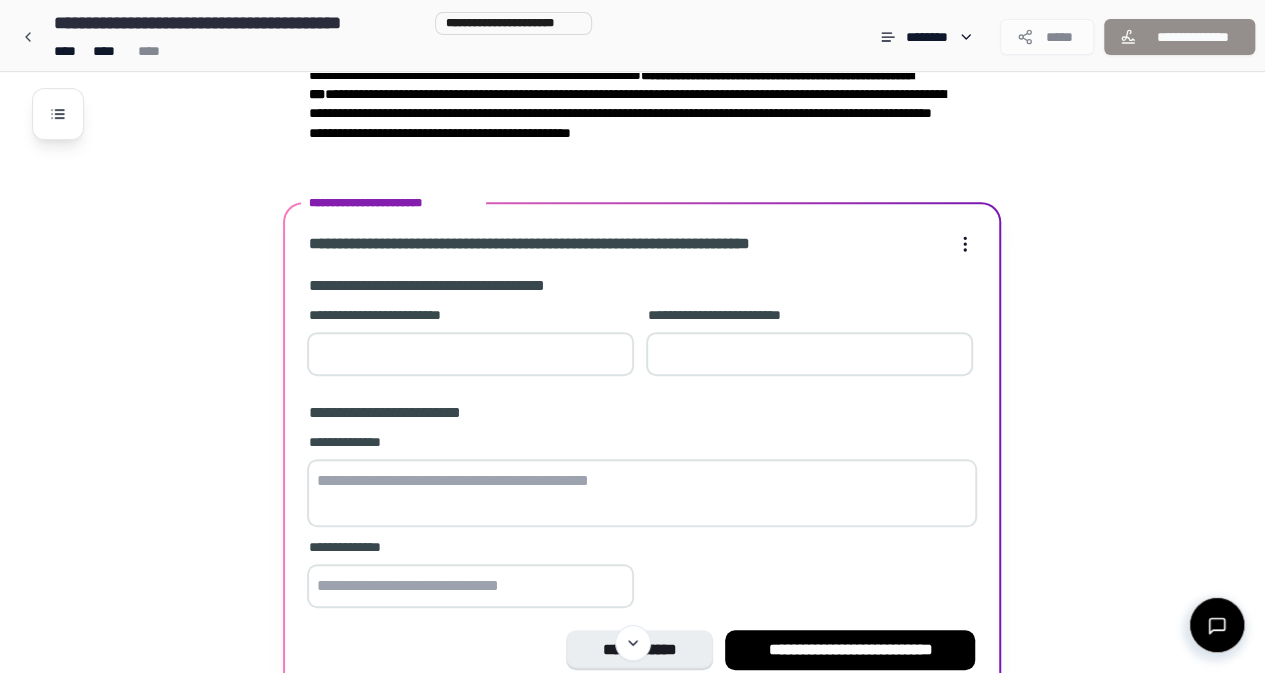 click at bounding box center [642, 493] 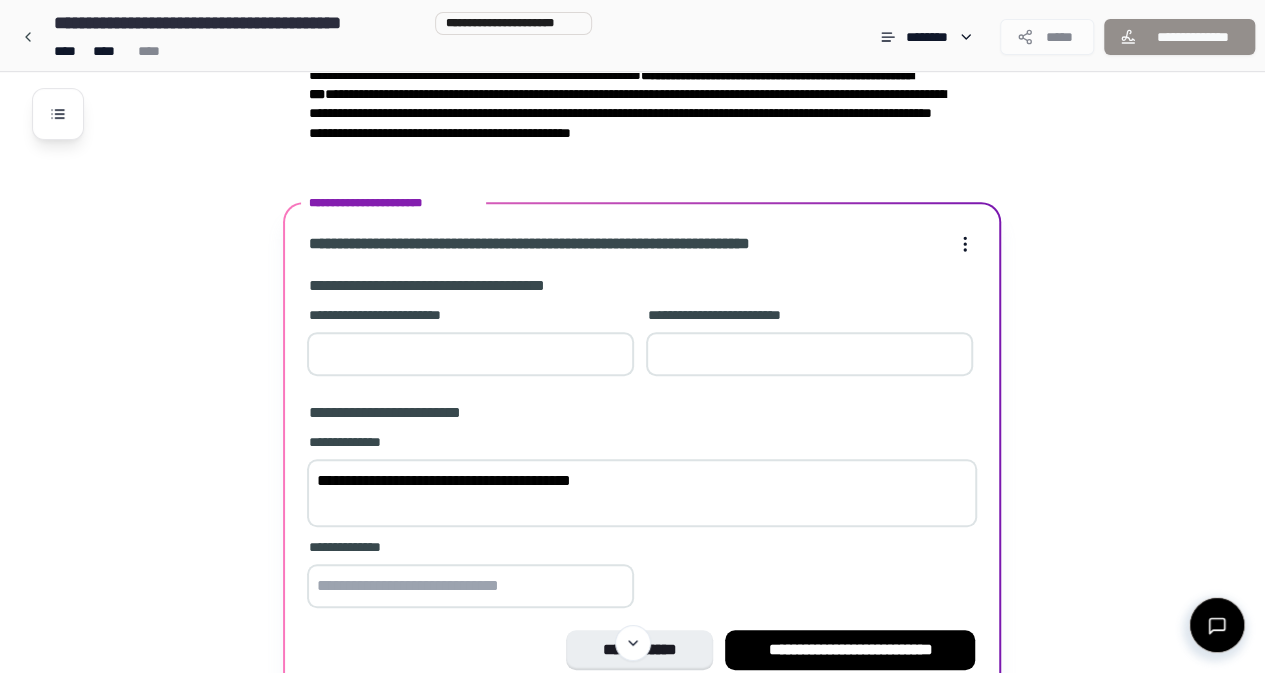 type on "**********" 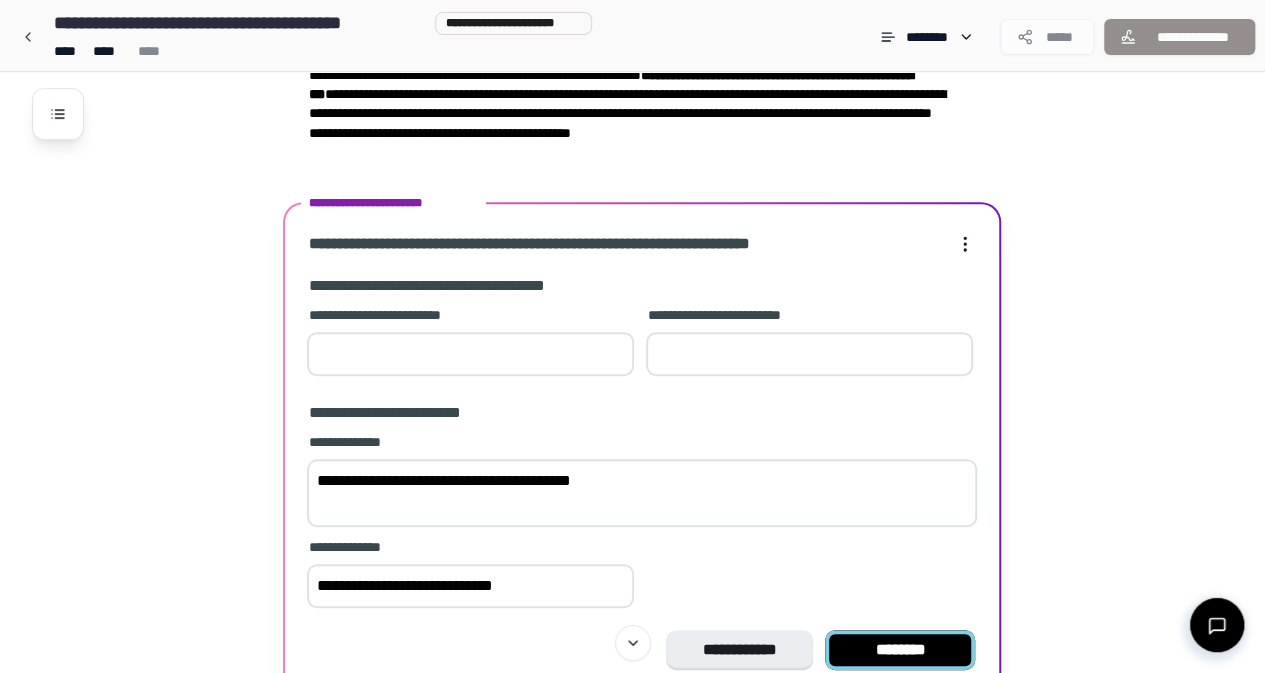 type on "**********" 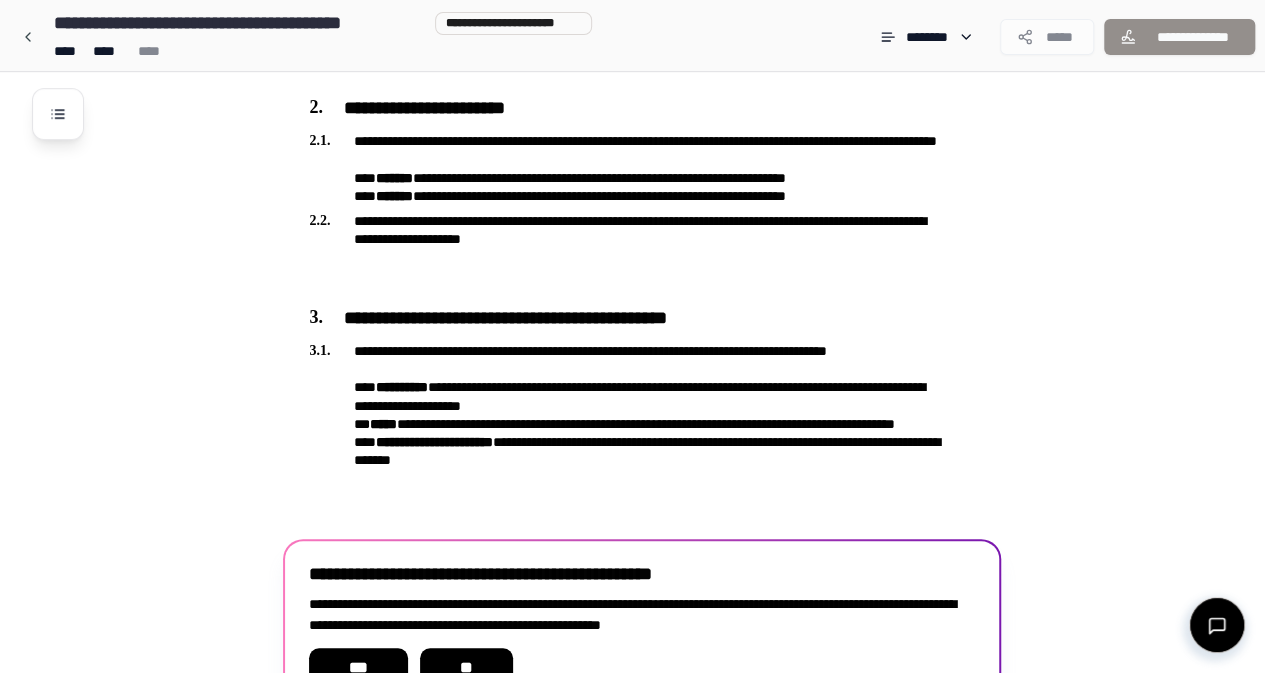 scroll, scrollTop: 548, scrollLeft: 0, axis: vertical 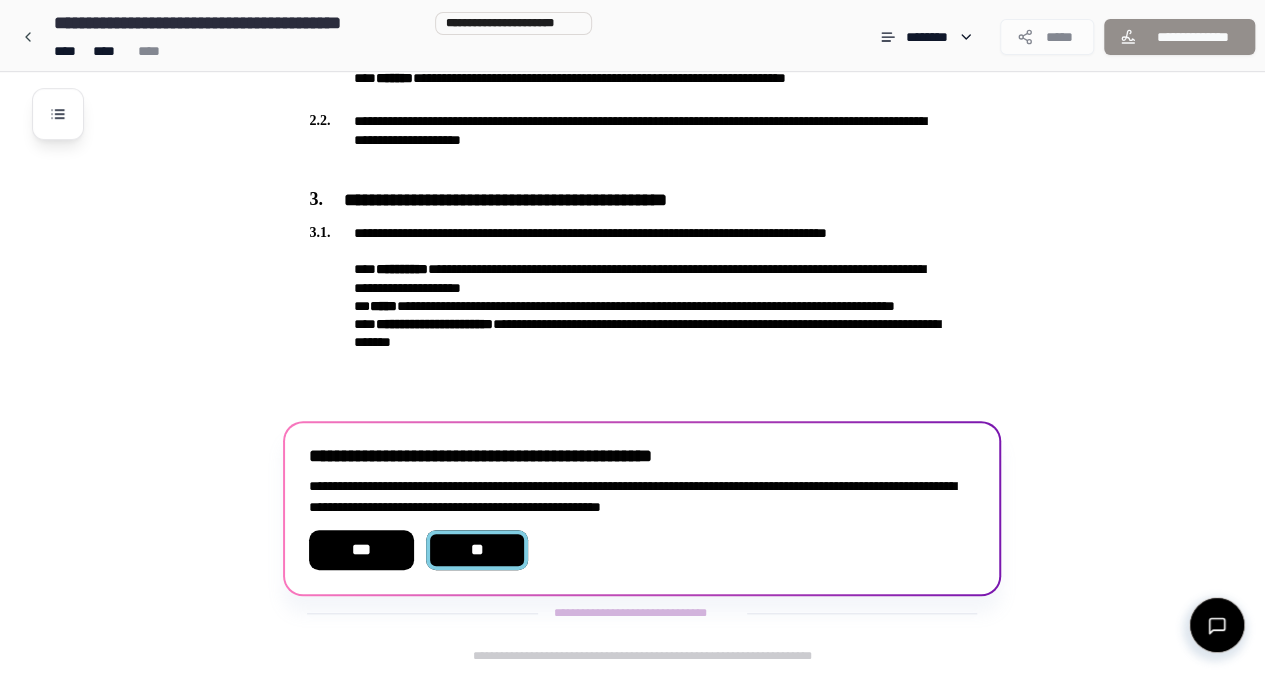 click on "**" at bounding box center (477, 550) 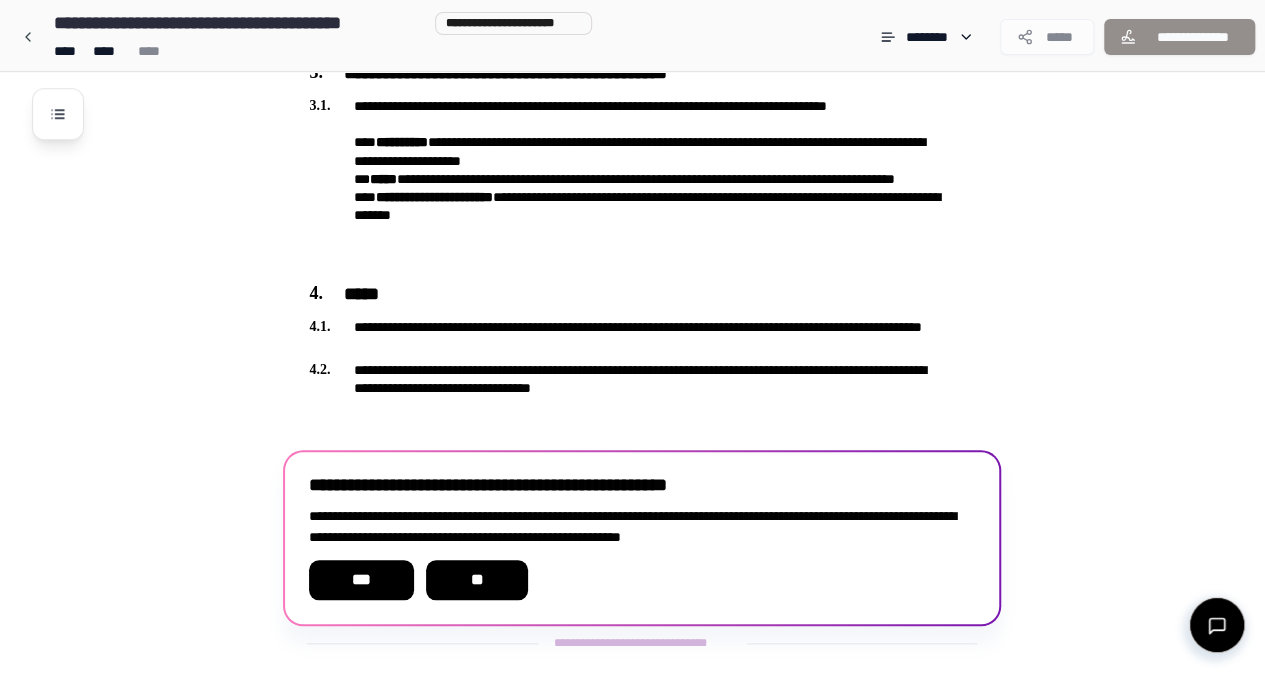 scroll, scrollTop: 706, scrollLeft: 0, axis: vertical 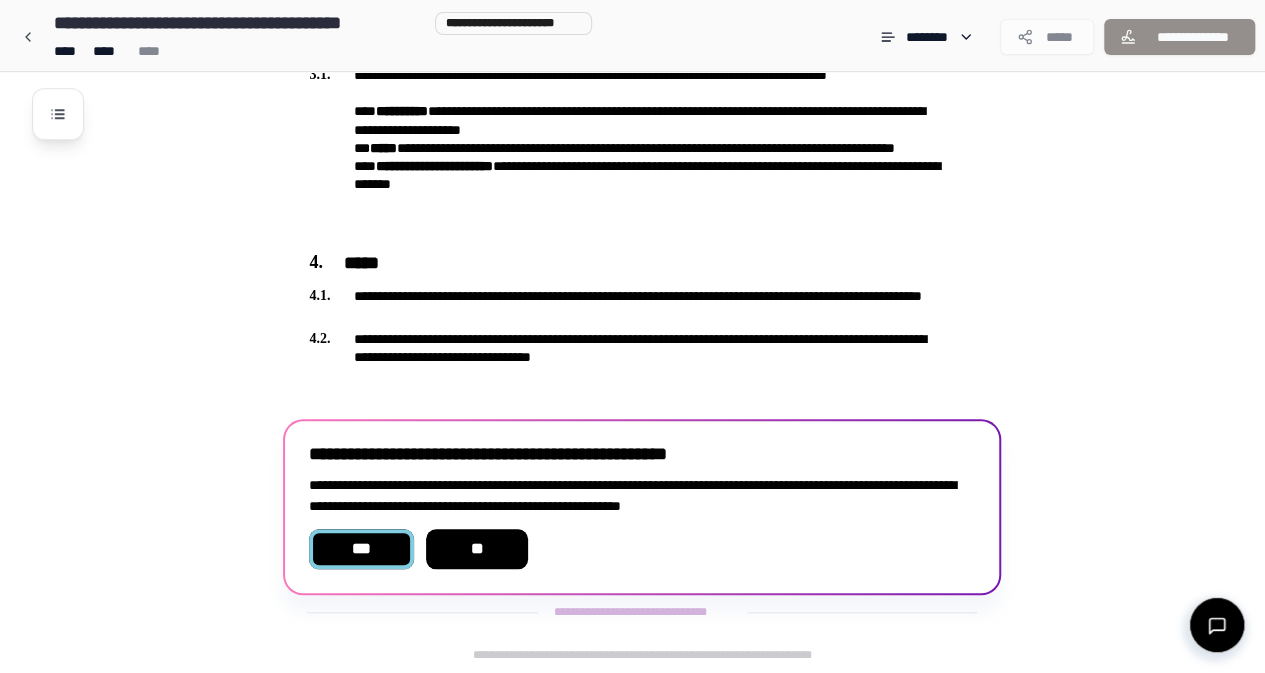 click on "***" at bounding box center (361, 549) 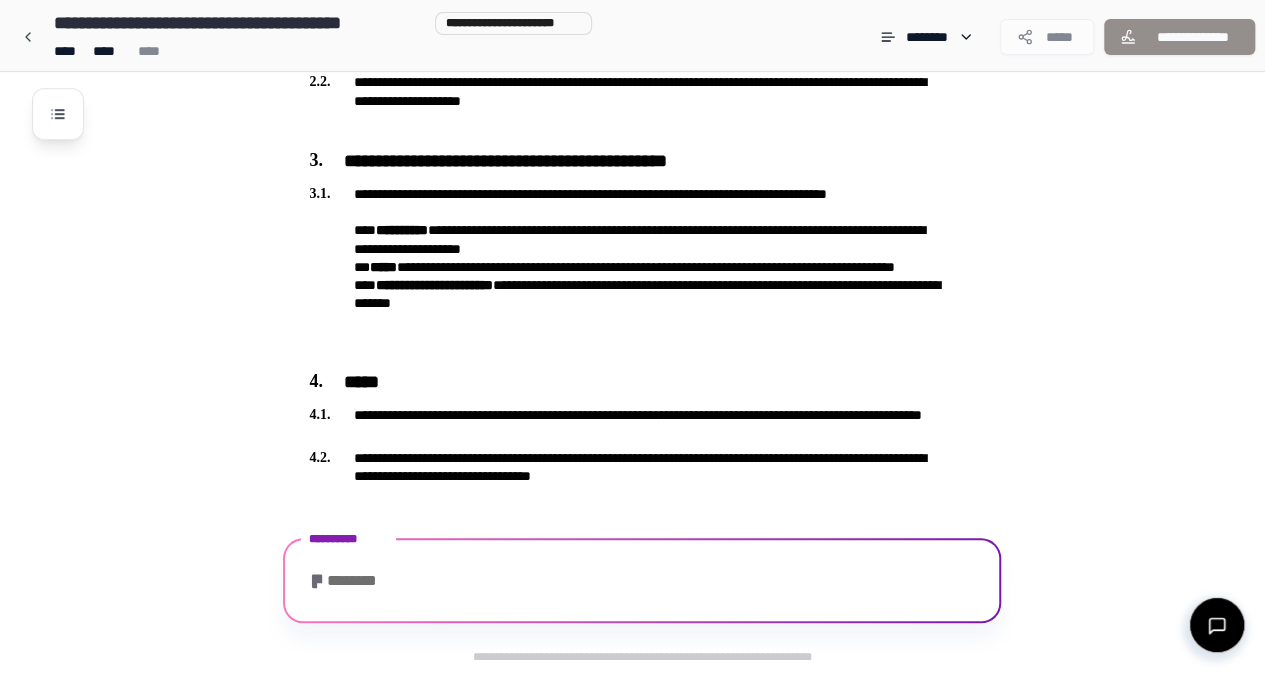 scroll, scrollTop: 743, scrollLeft: 0, axis: vertical 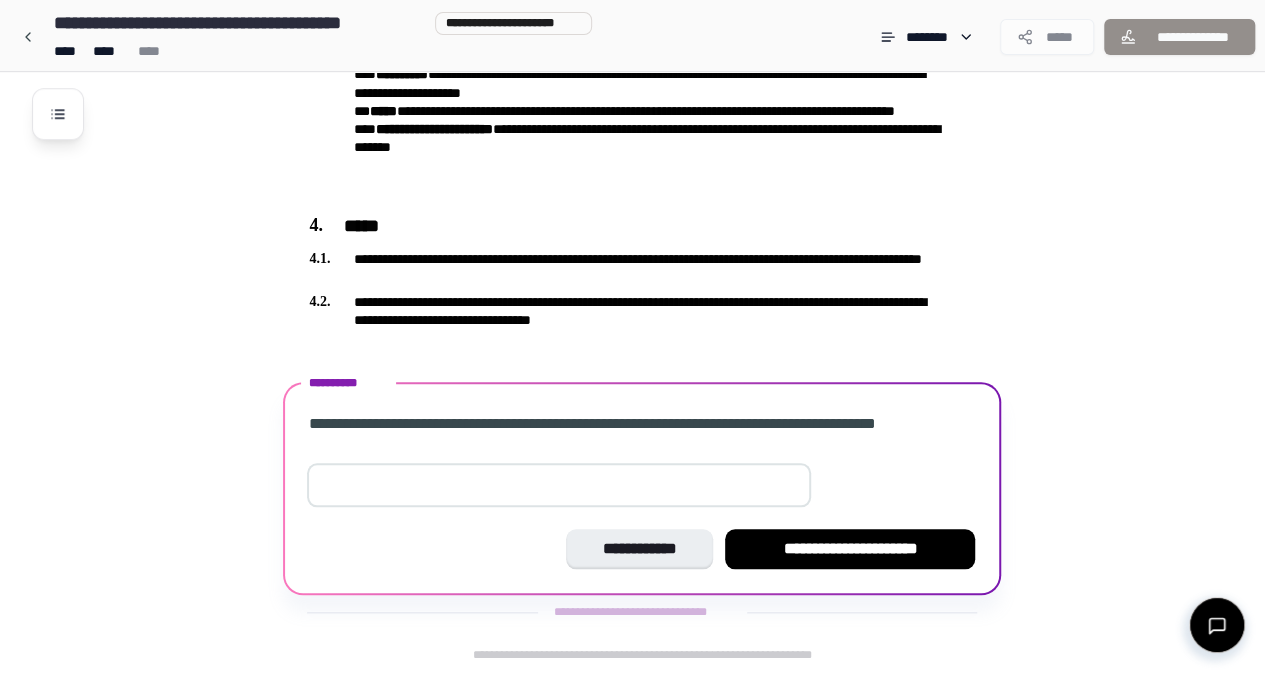 click at bounding box center (559, 485) 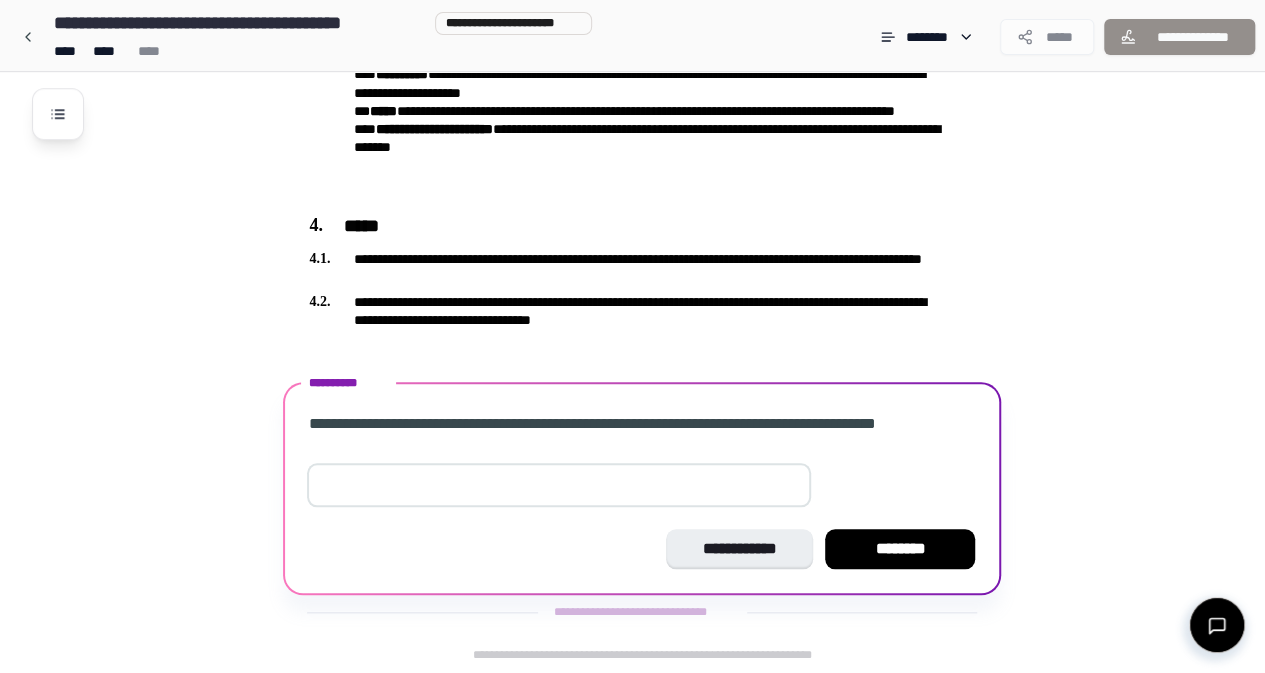 drag, startPoint x: 348, startPoint y: 485, endPoint x: 308, endPoint y: 479, distance: 40.4475 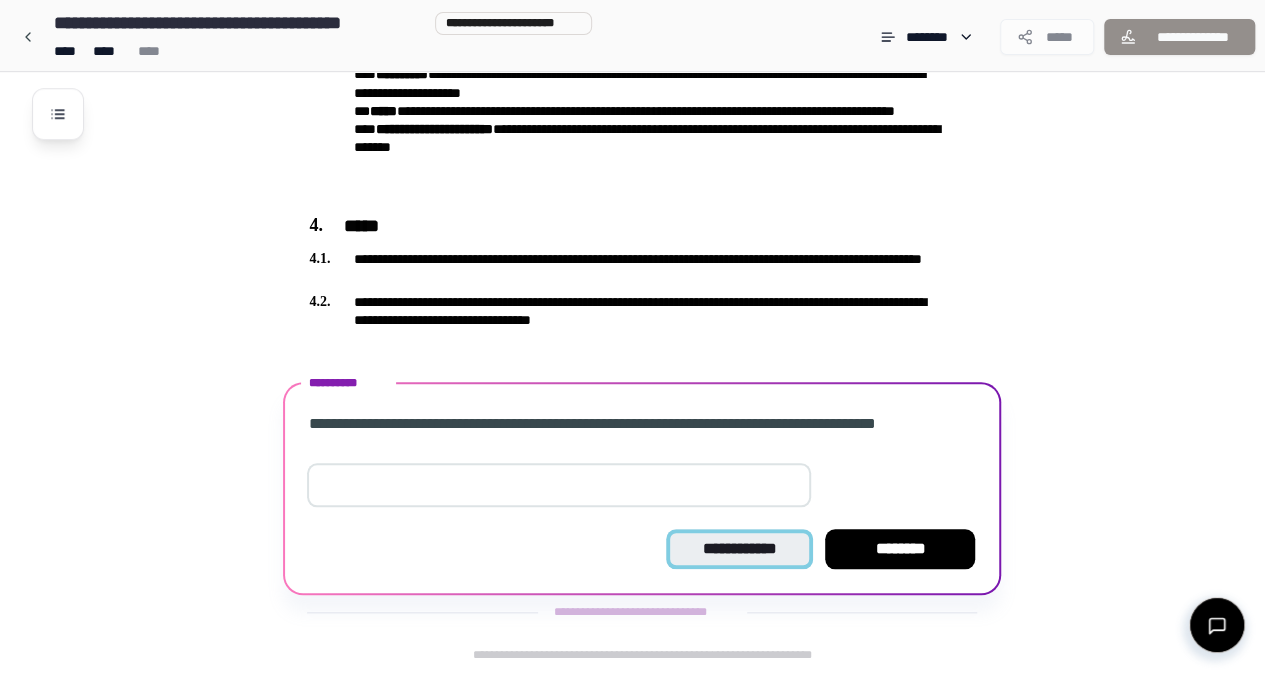 type on "**" 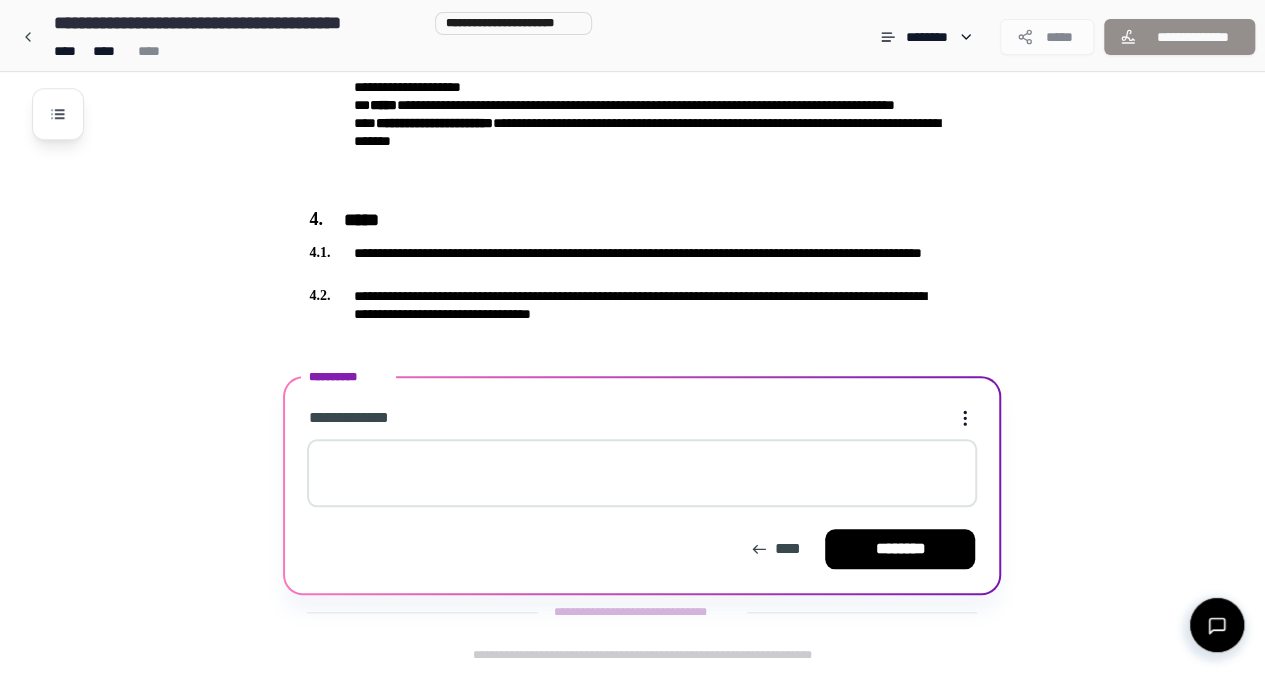 click at bounding box center [642, 473] 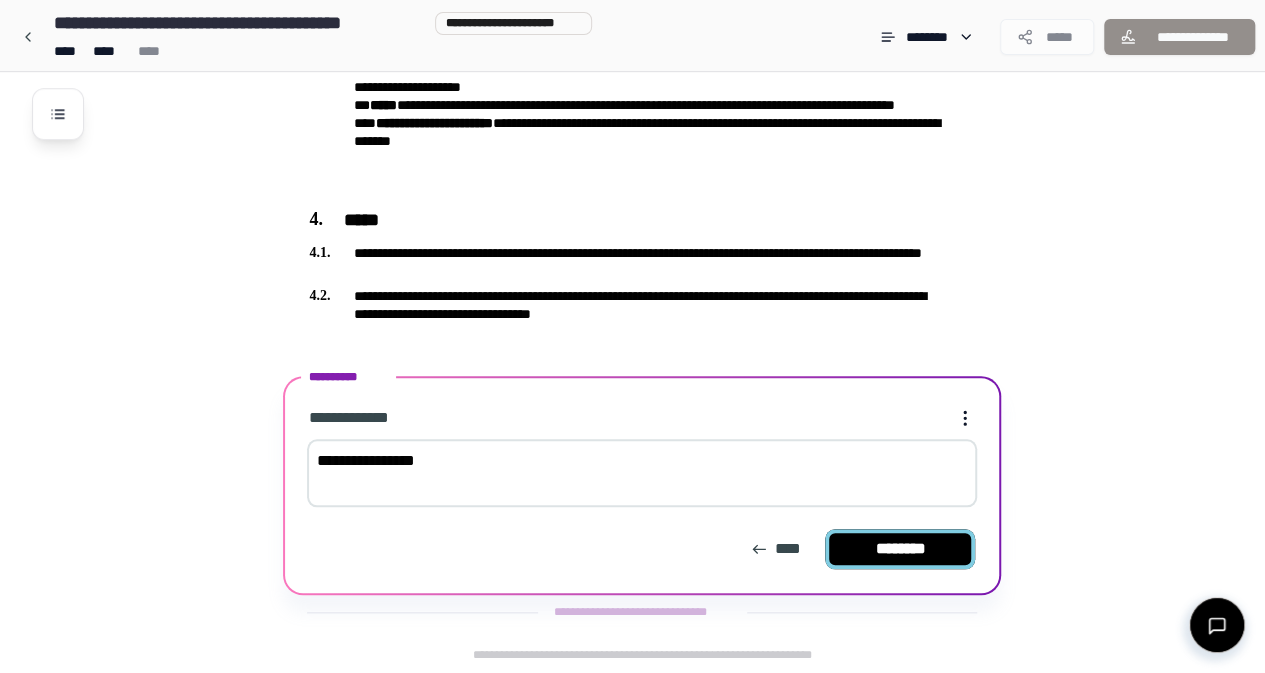 type on "**********" 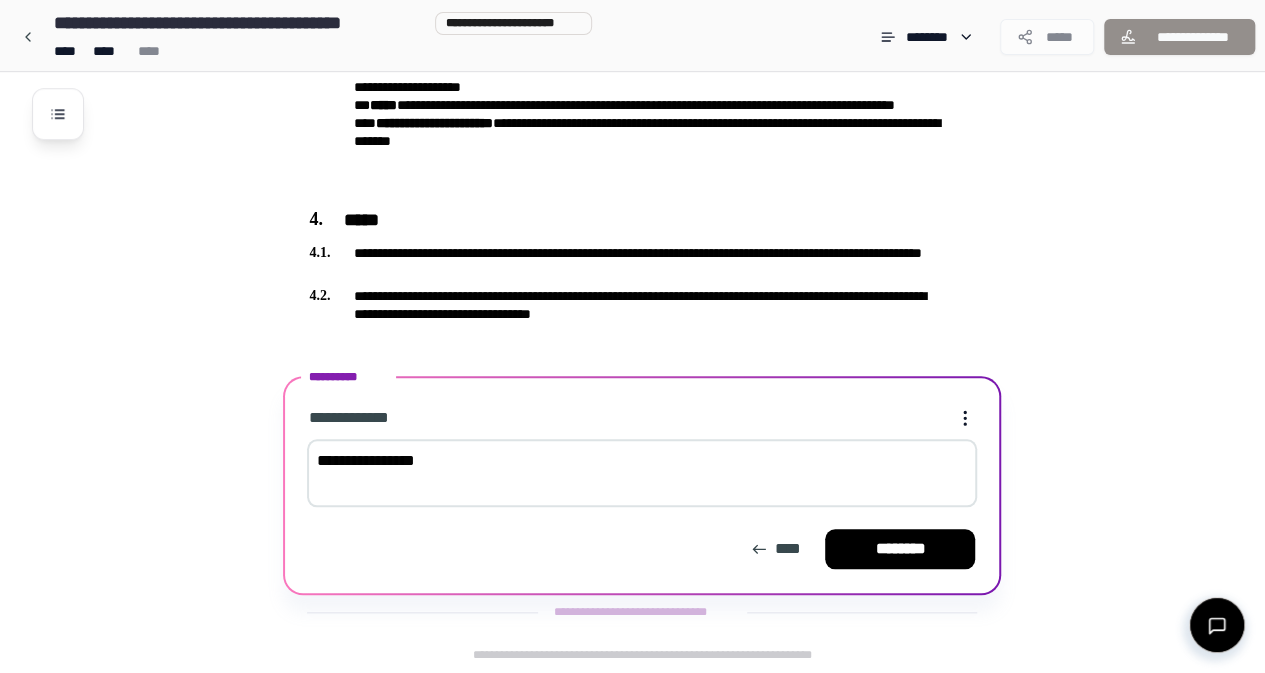 click on "********" at bounding box center (900, 549) 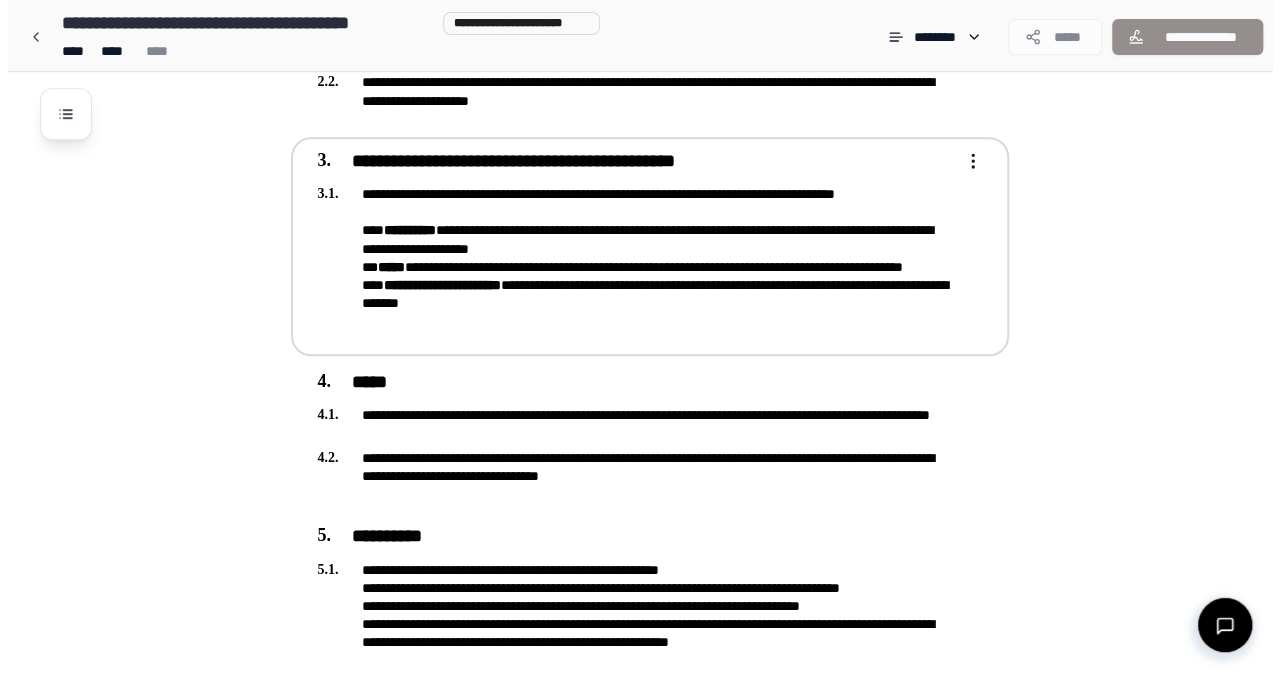 scroll, scrollTop: 954, scrollLeft: 0, axis: vertical 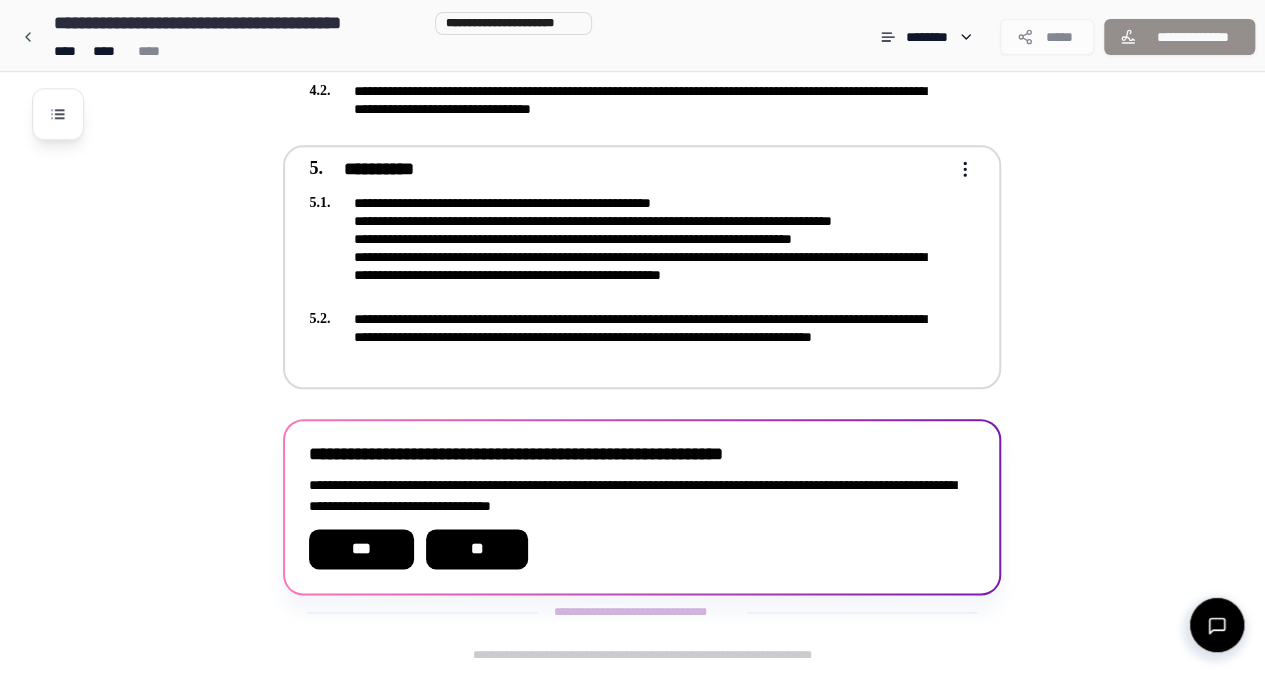 click on "**********" at bounding box center (628, 248) 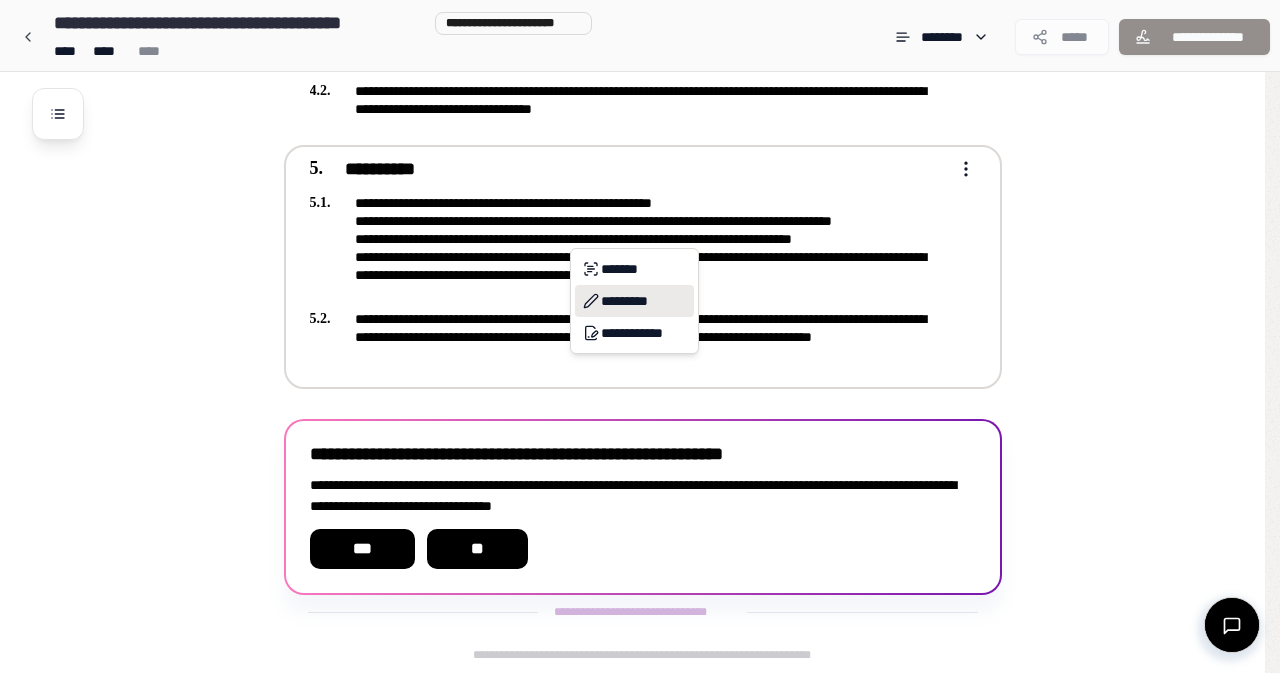 click on "*********" at bounding box center [634, 301] 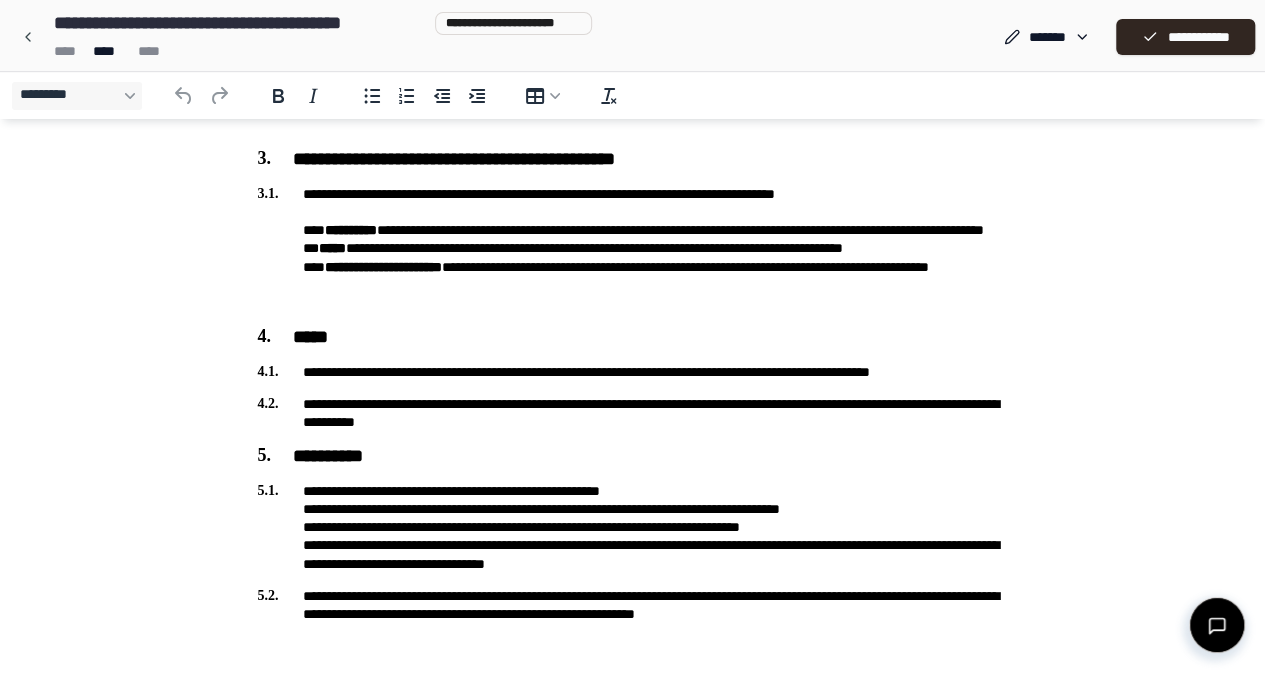 scroll, scrollTop: 518, scrollLeft: 0, axis: vertical 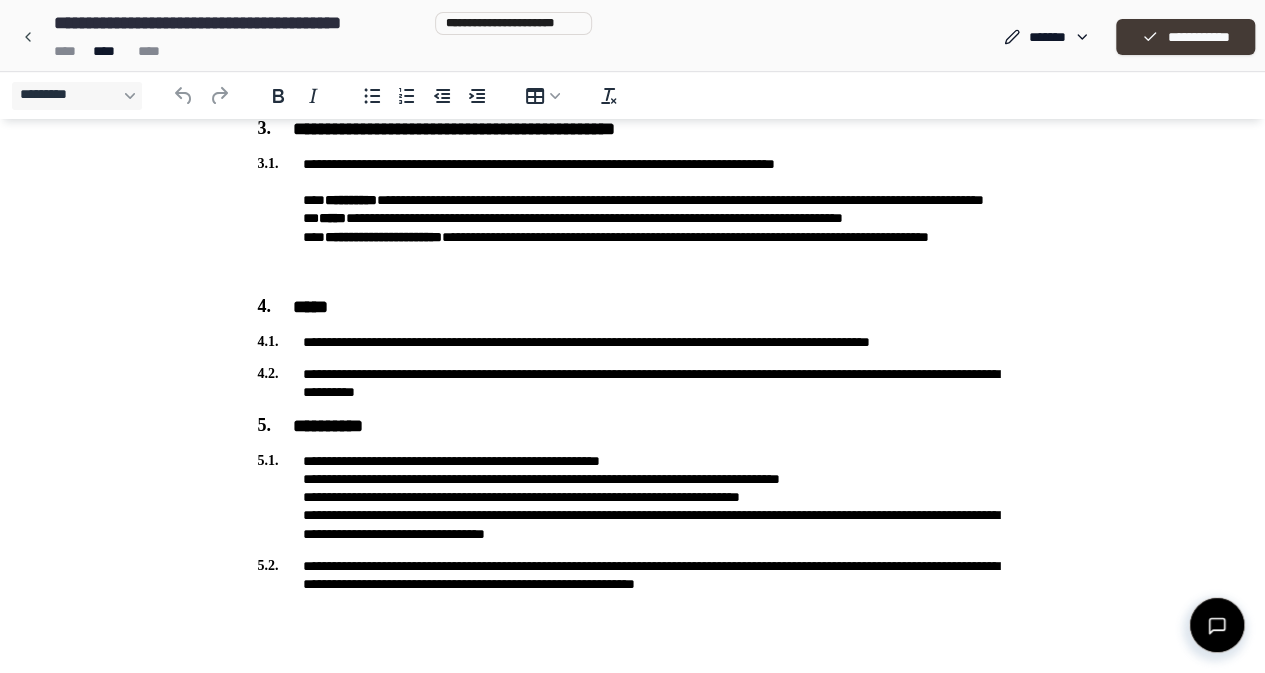 click on "**********" at bounding box center (1185, 37) 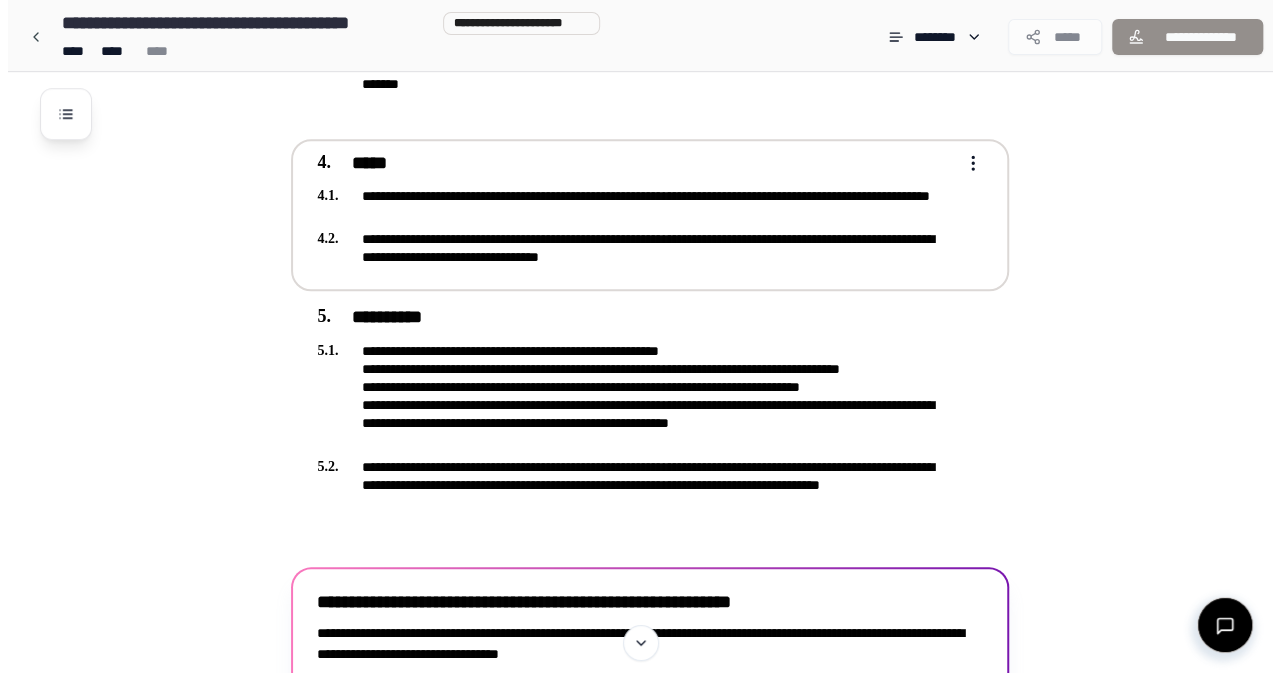 scroll, scrollTop: 818, scrollLeft: 0, axis: vertical 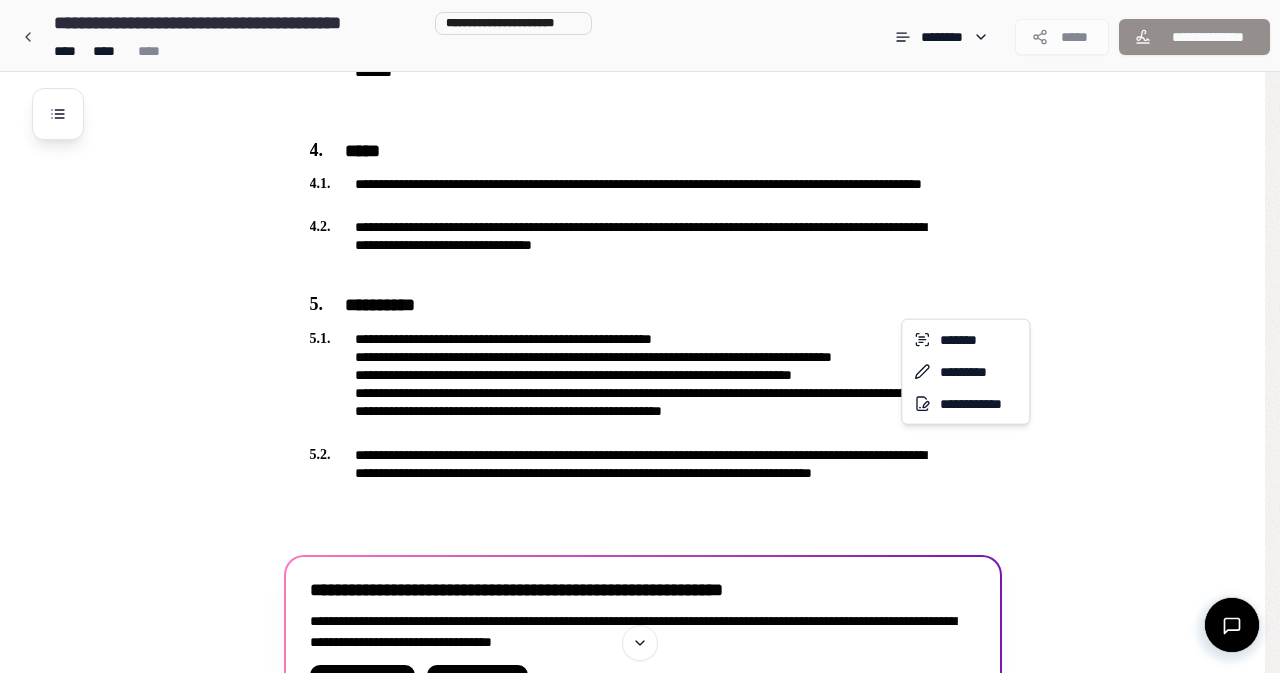 click on "**********" at bounding box center (640, -5) 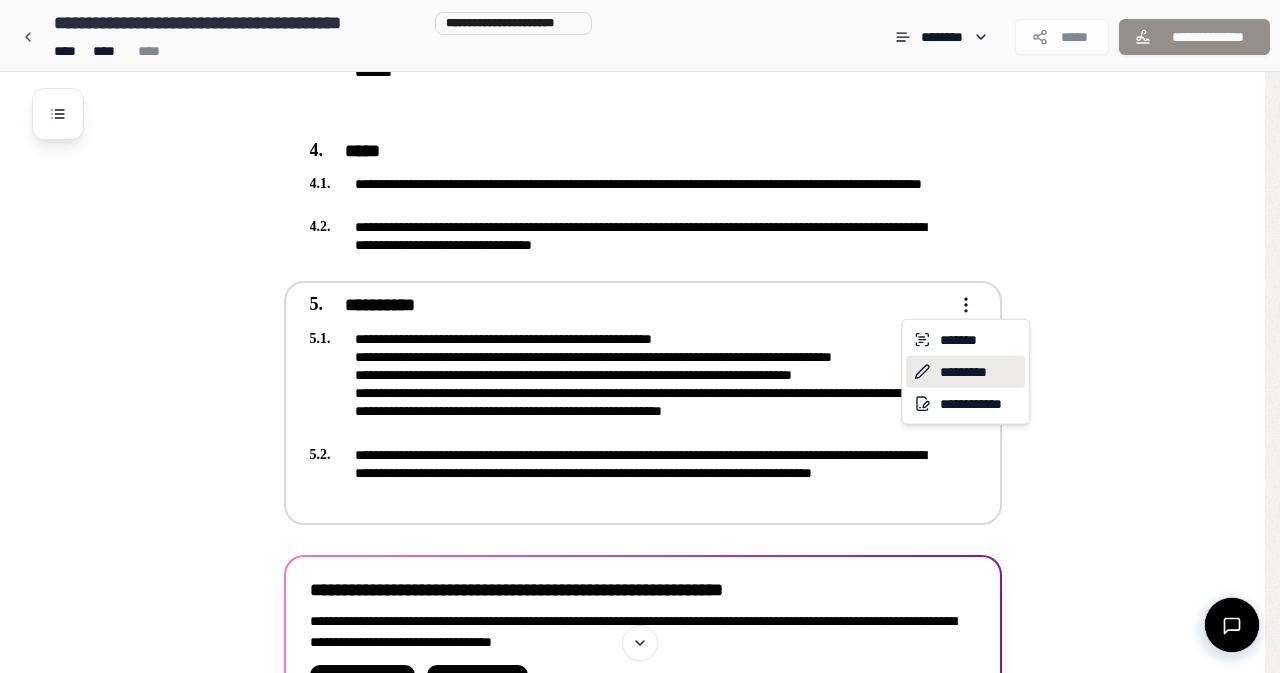 click on "*********" at bounding box center [965, 372] 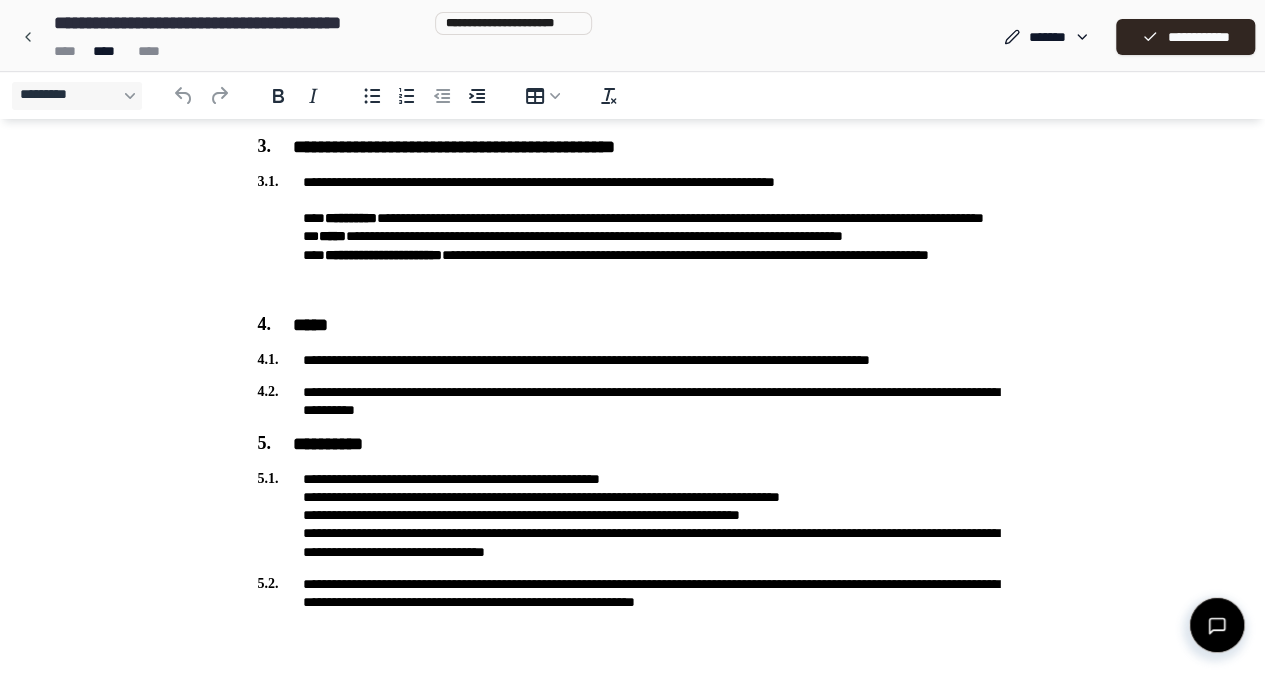 scroll, scrollTop: 518, scrollLeft: 0, axis: vertical 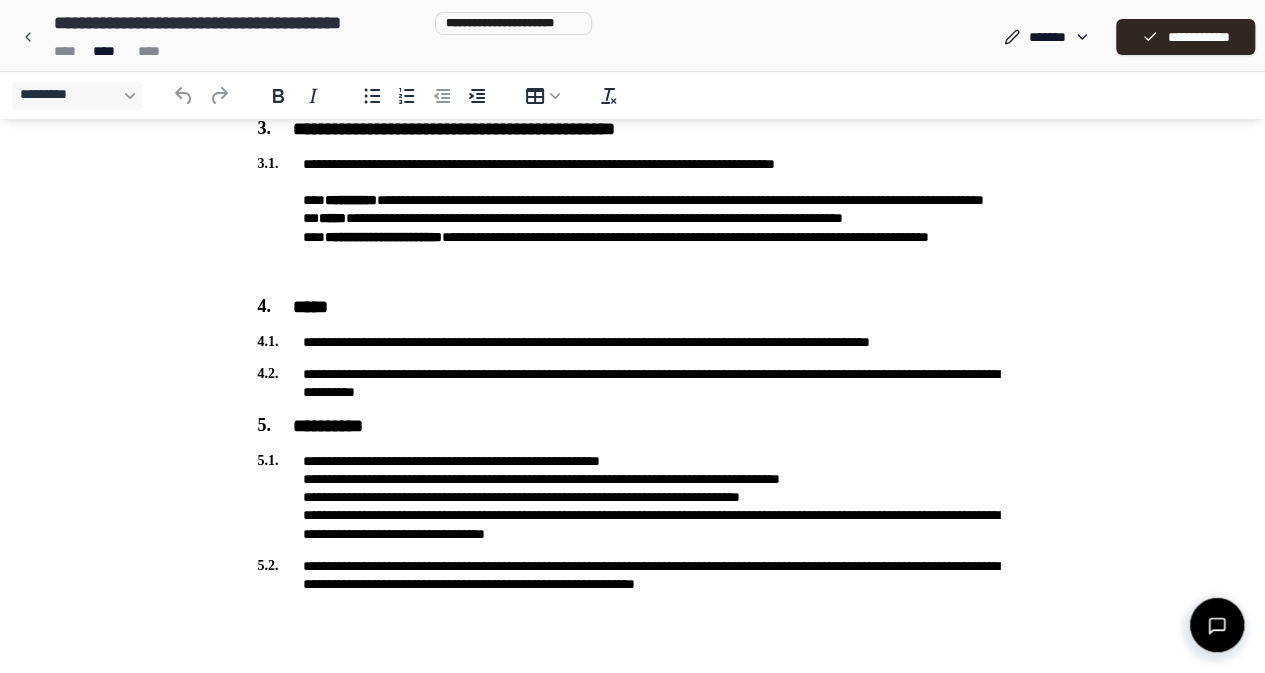 click on "**********" at bounding box center (633, 497) 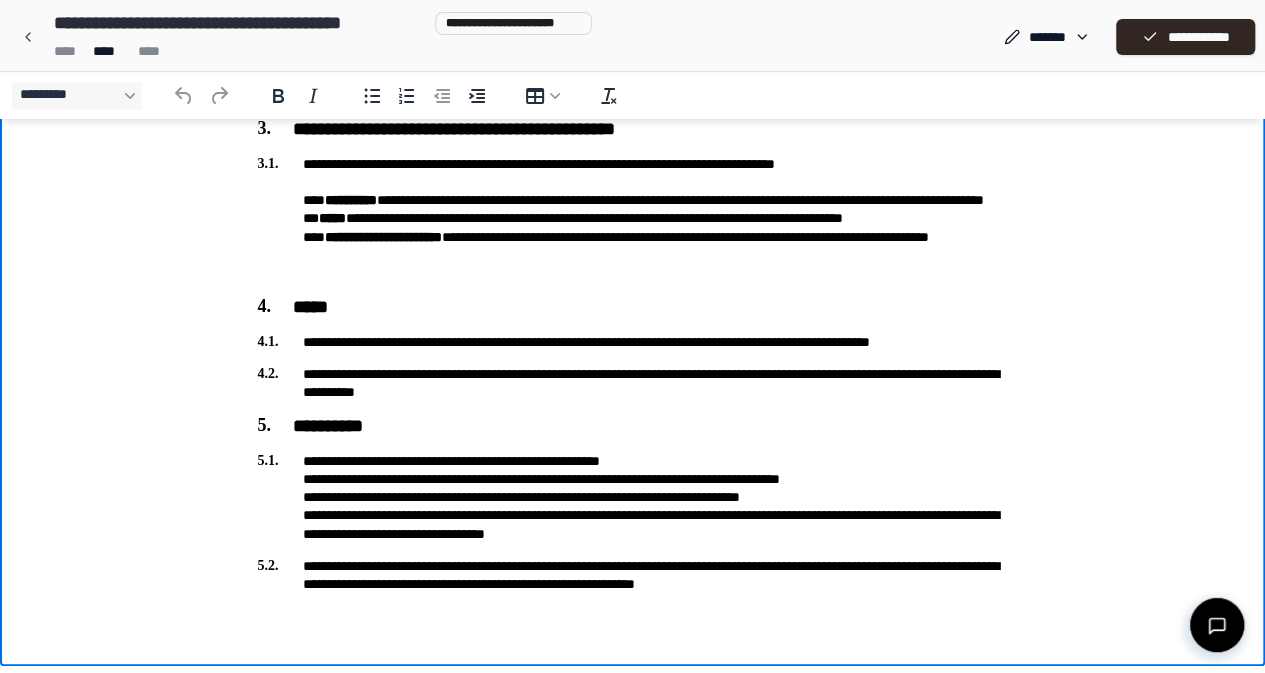 type 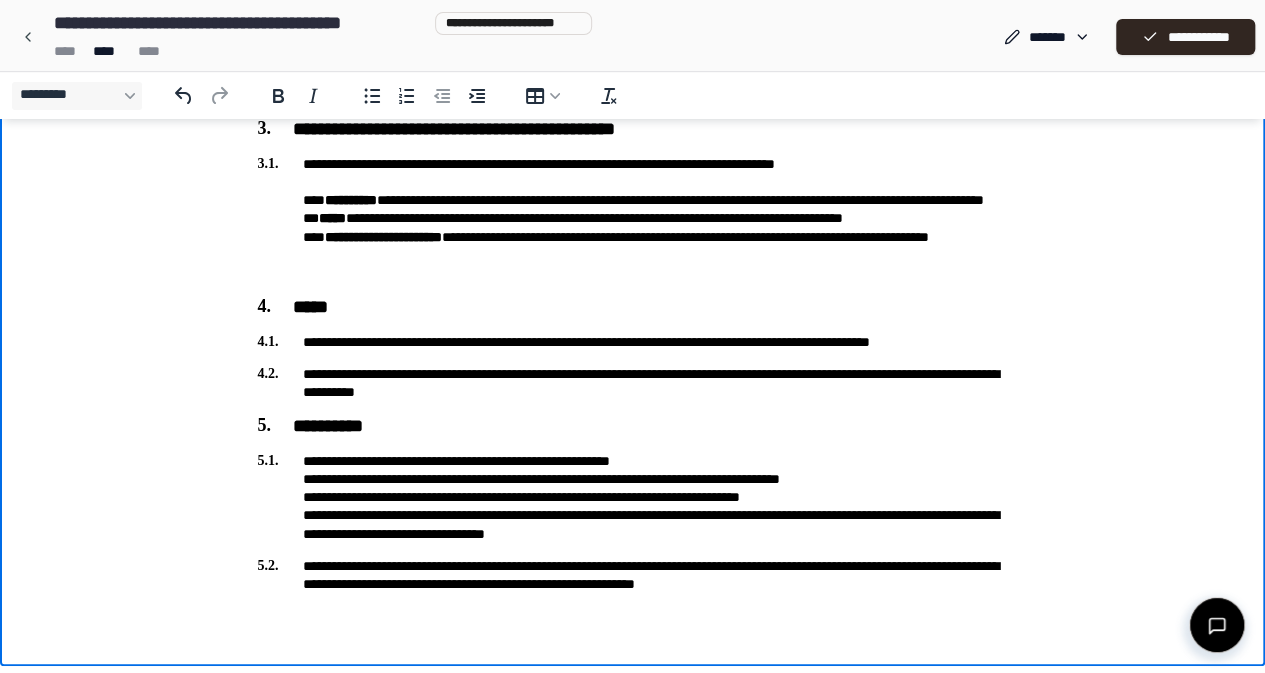 click on "**********" at bounding box center [633, 497] 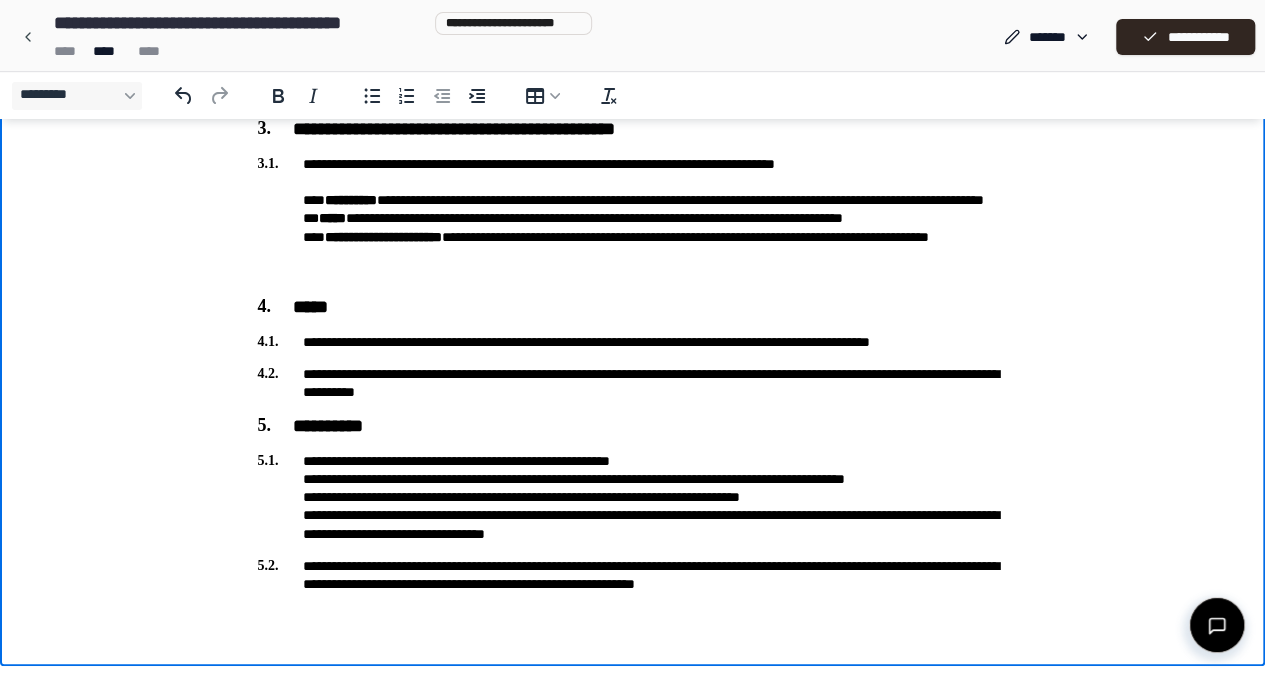 click on "**********" at bounding box center [633, 497] 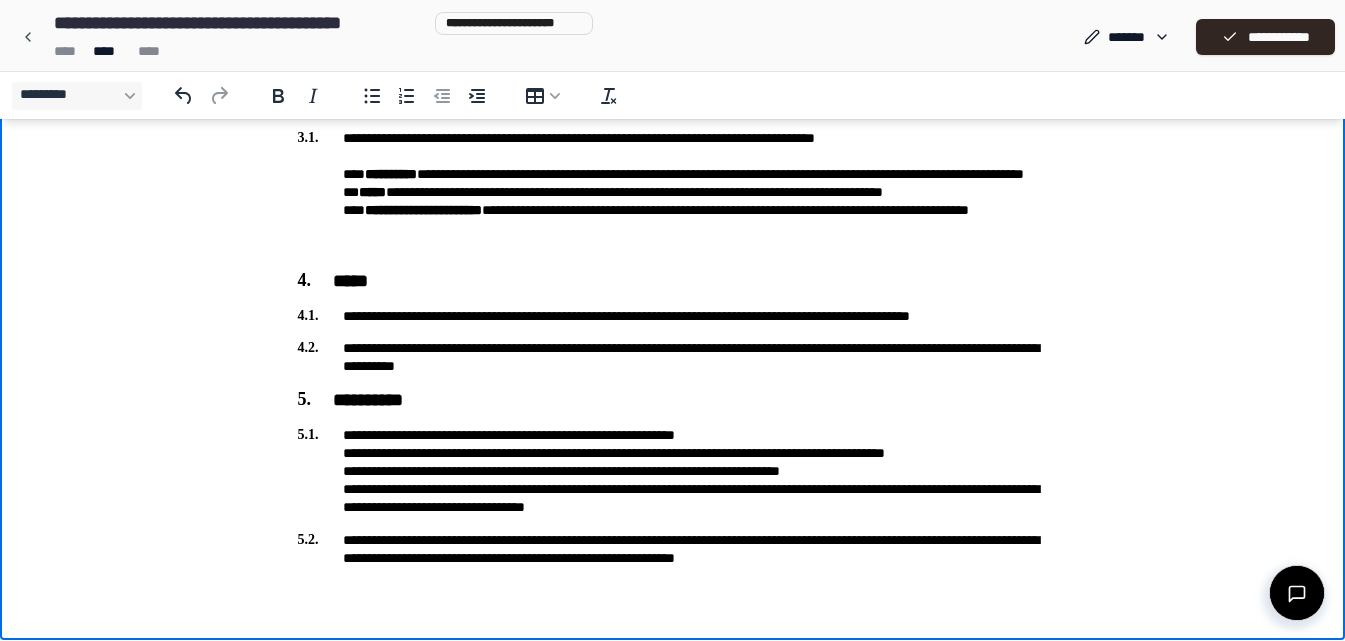 scroll, scrollTop: 551, scrollLeft: 0, axis: vertical 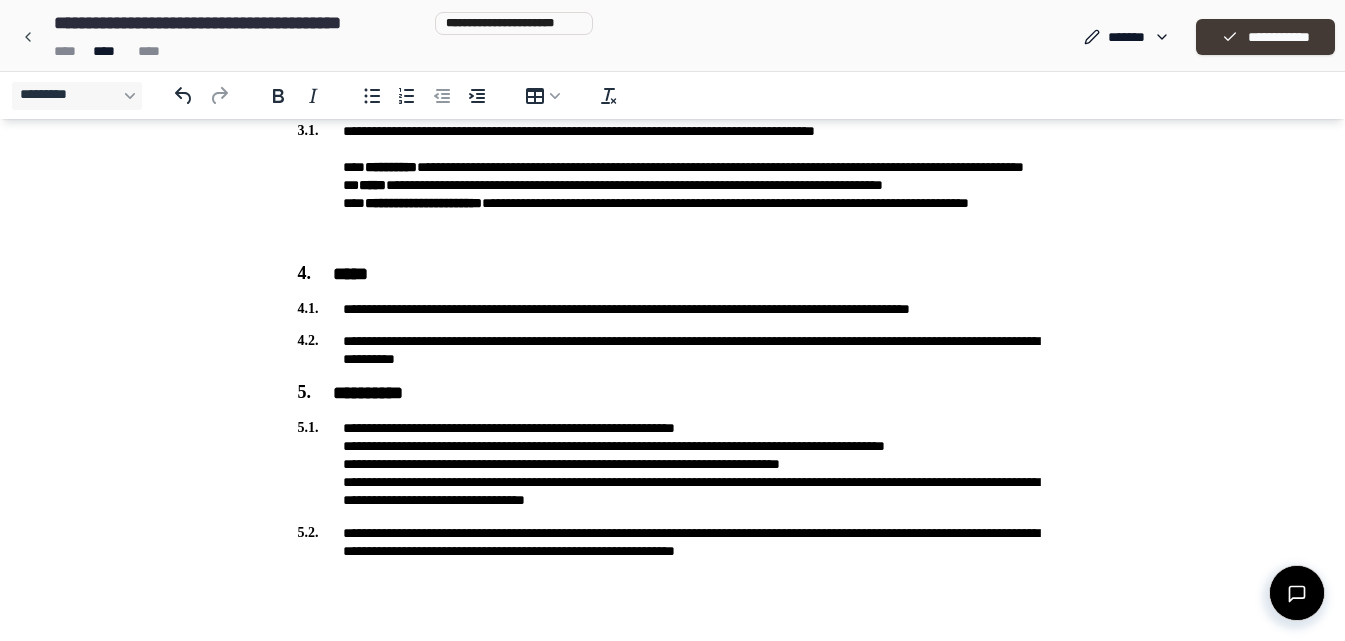 click on "**********" at bounding box center (1265, 37) 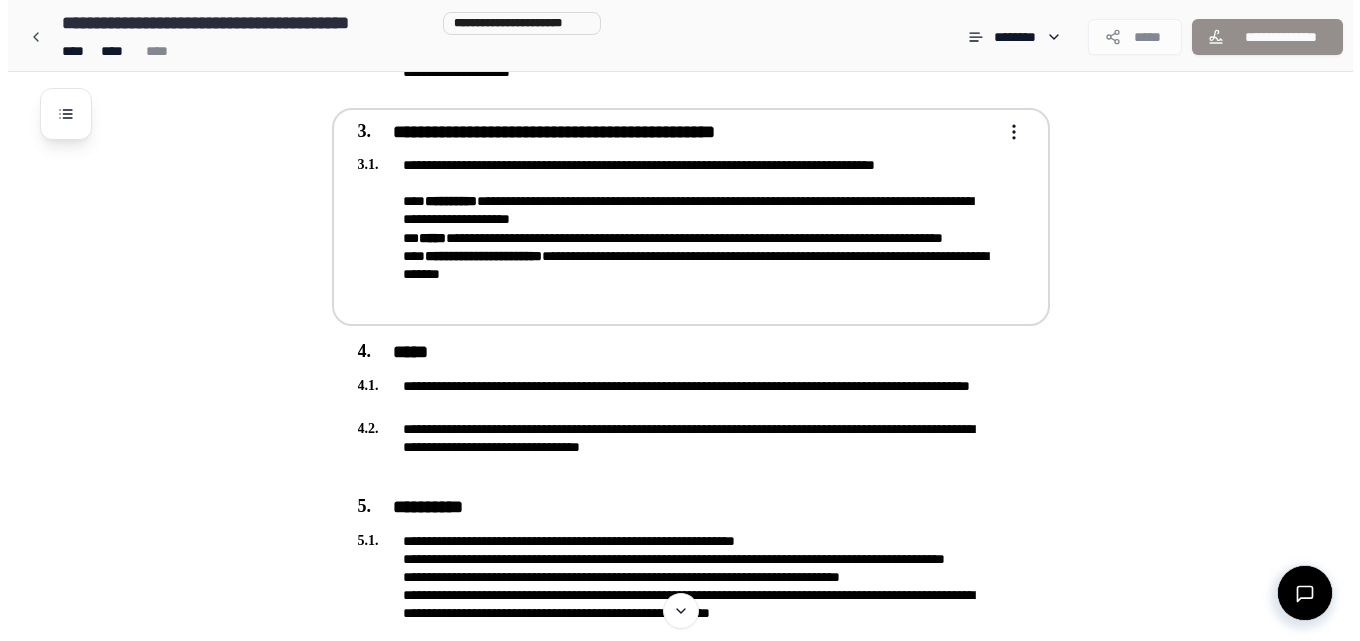 scroll, scrollTop: 651, scrollLeft: 0, axis: vertical 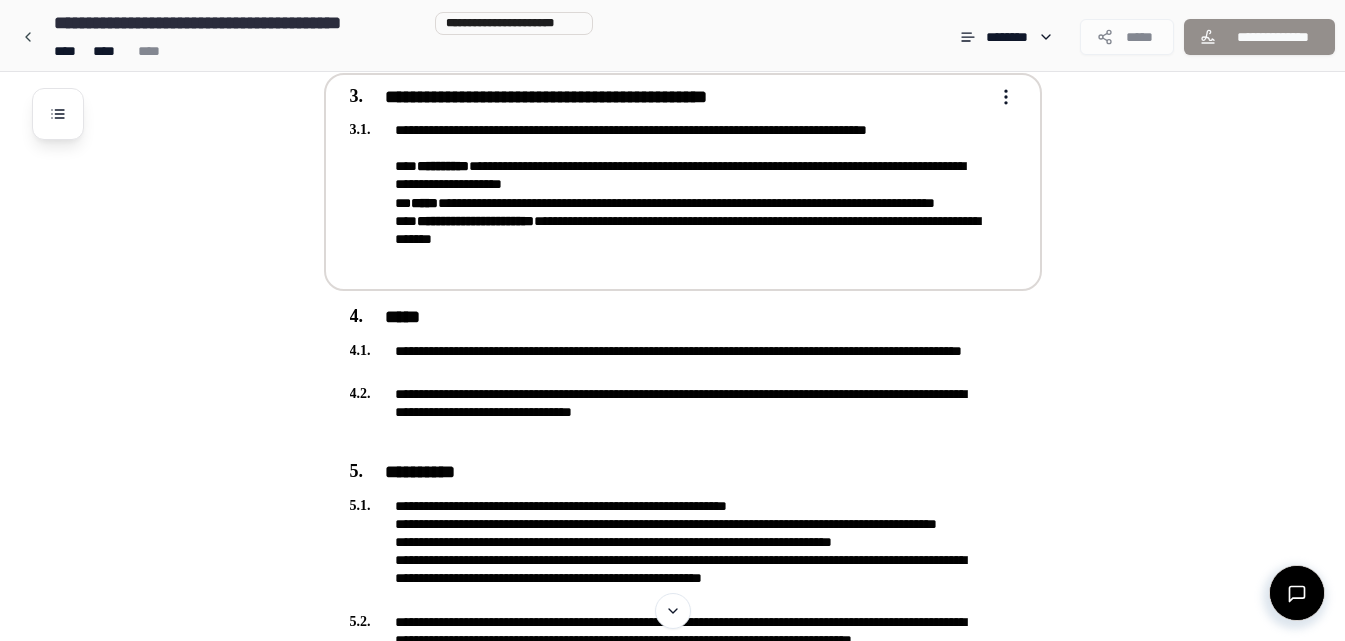 click on "**********" at bounding box center [669, 194] 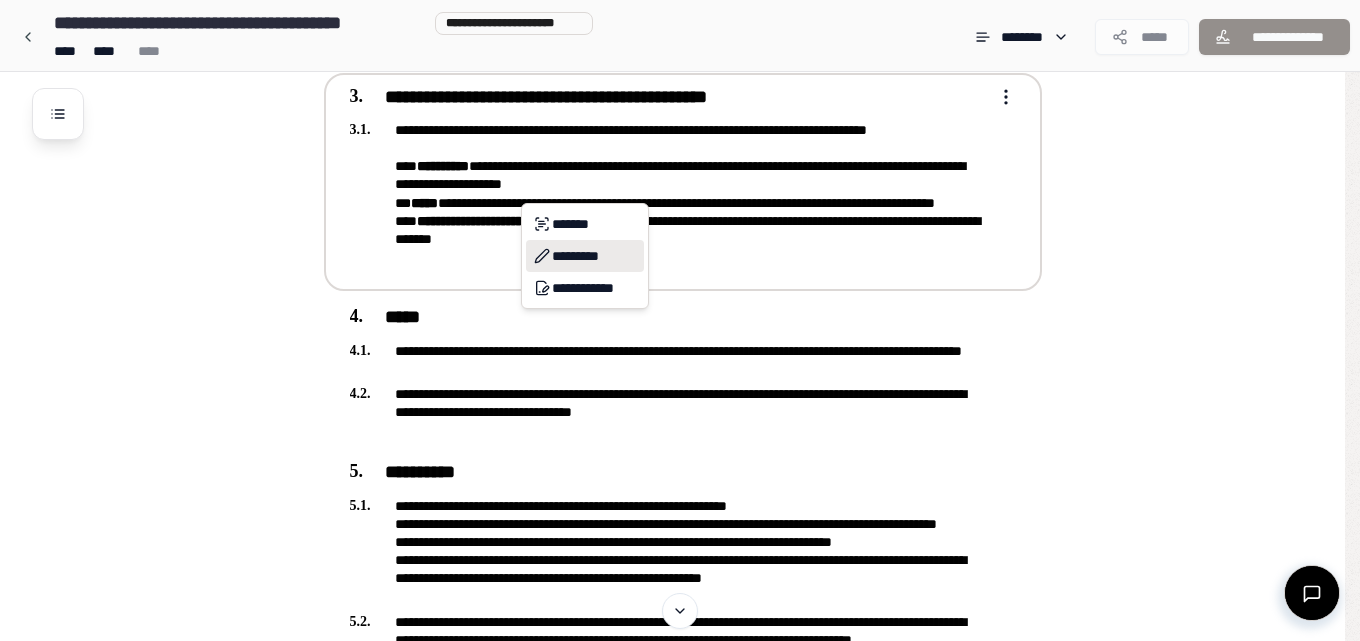 click on "*********" at bounding box center (585, 256) 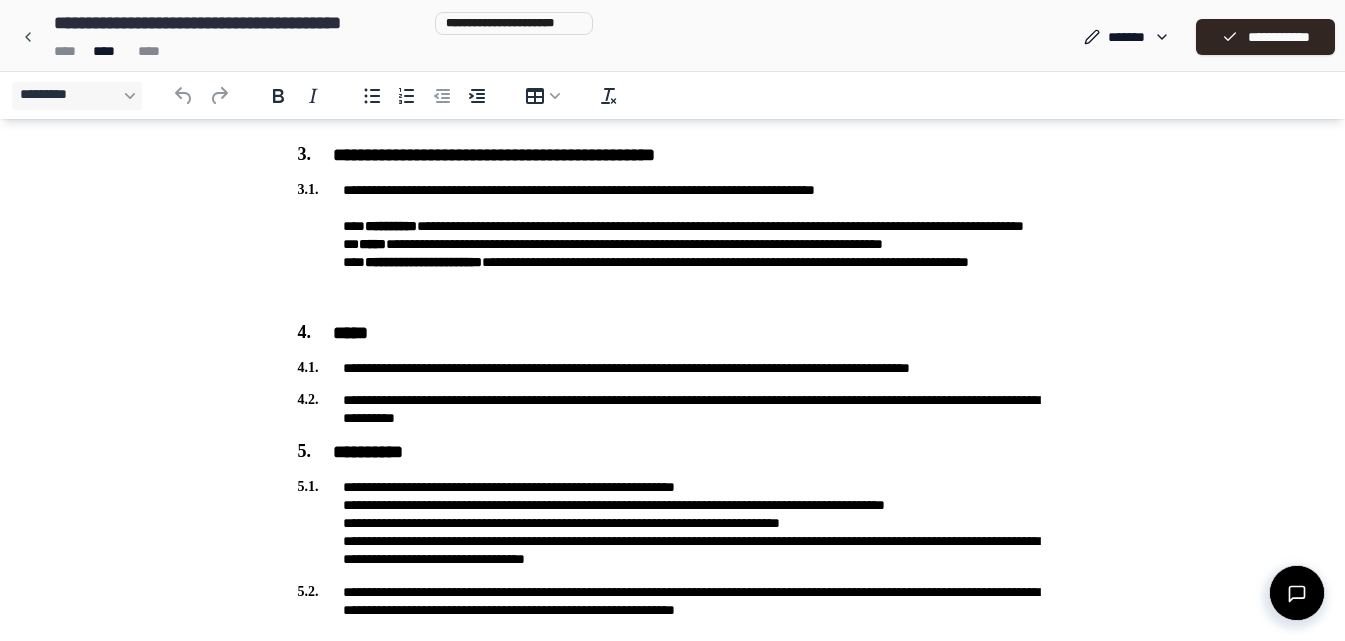 scroll, scrollTop: 551, scrollLeft: 0, axis: vertical 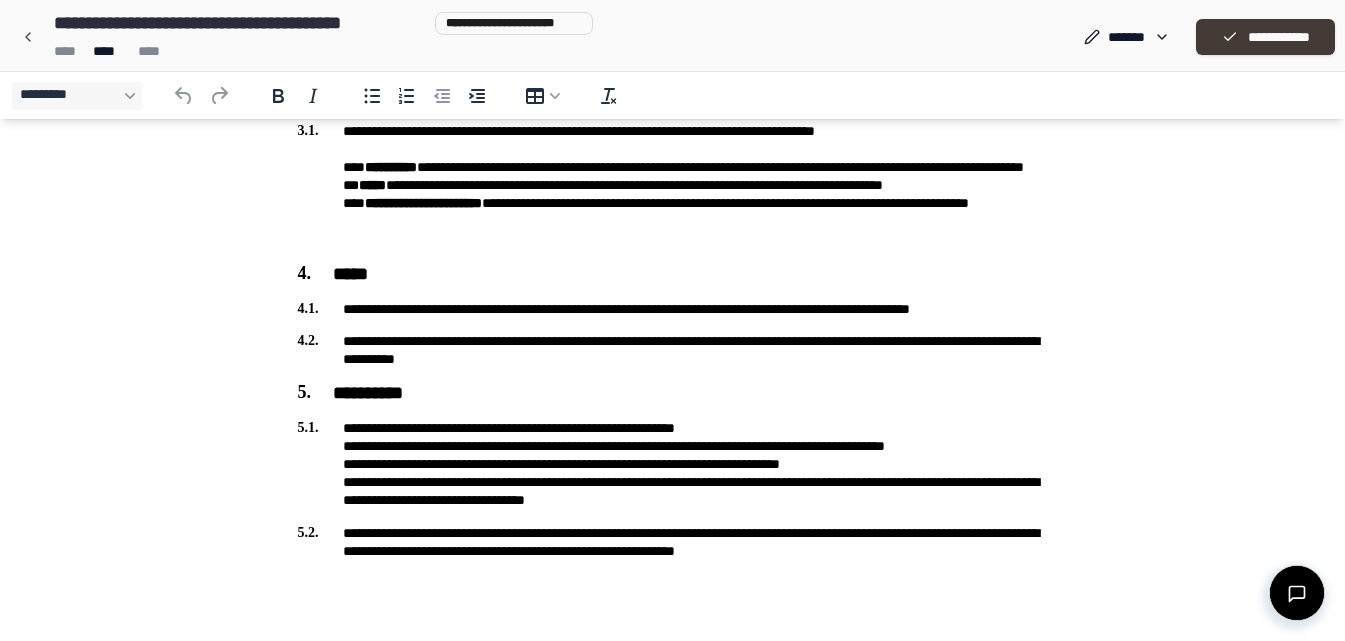 click on "**********" at bounding box center [1265, 37] 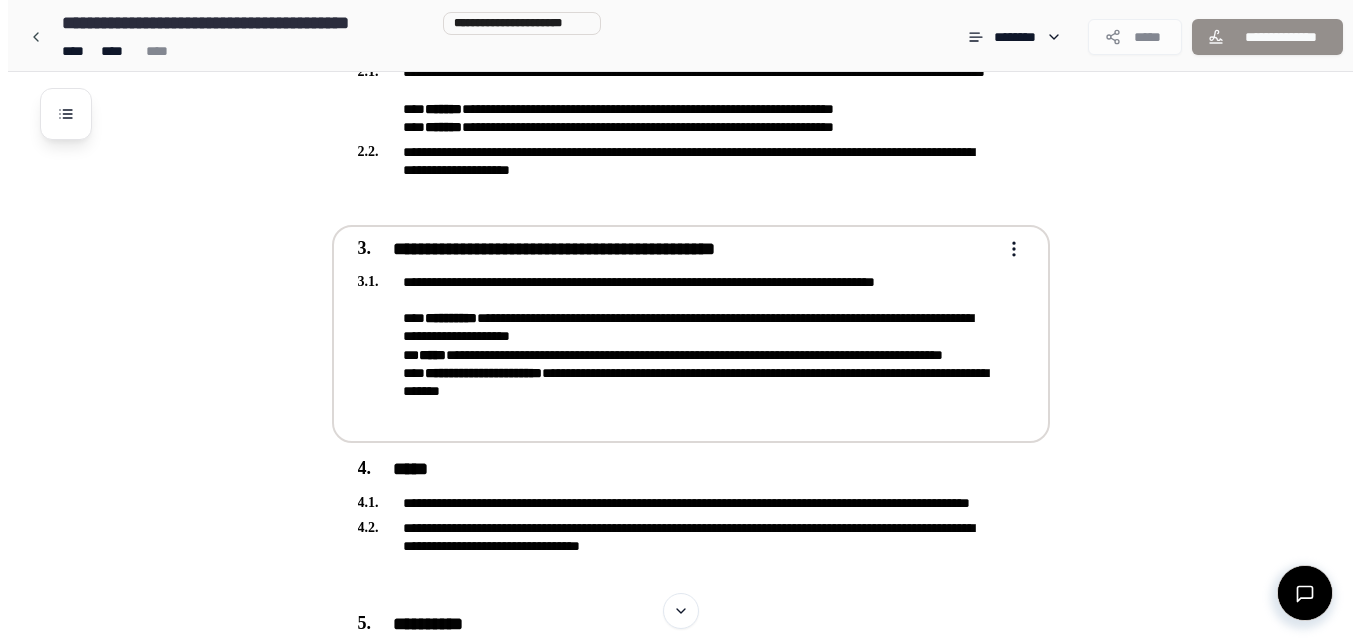 scroll, scrollTop: 500, scrollLeft: 0, axis: vertical 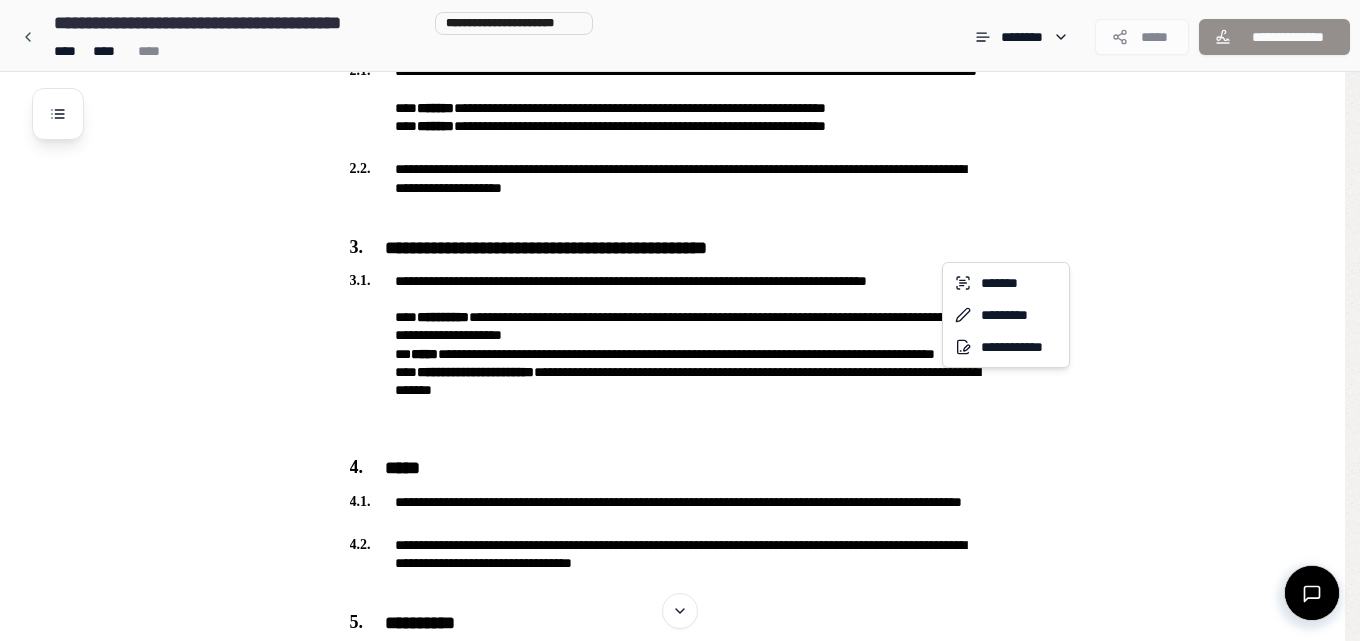 click on "**********" at bounding box center (680, 313) 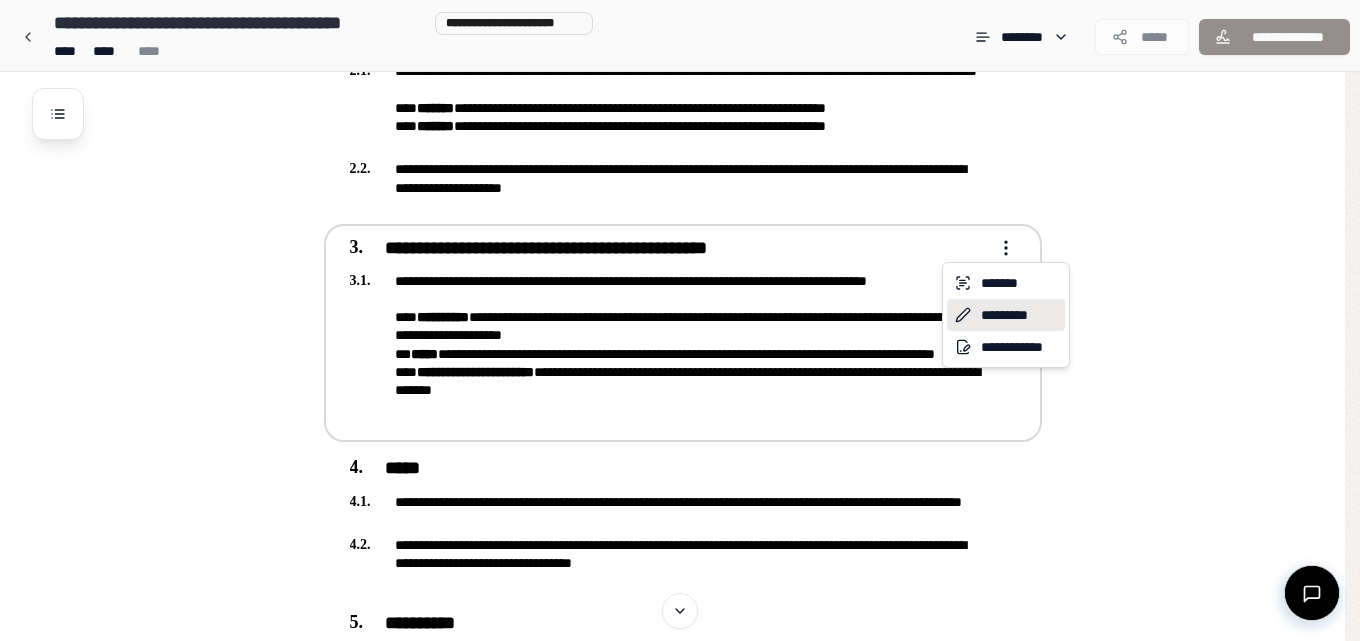 click on "*********" at bounding box center [1006, 315] 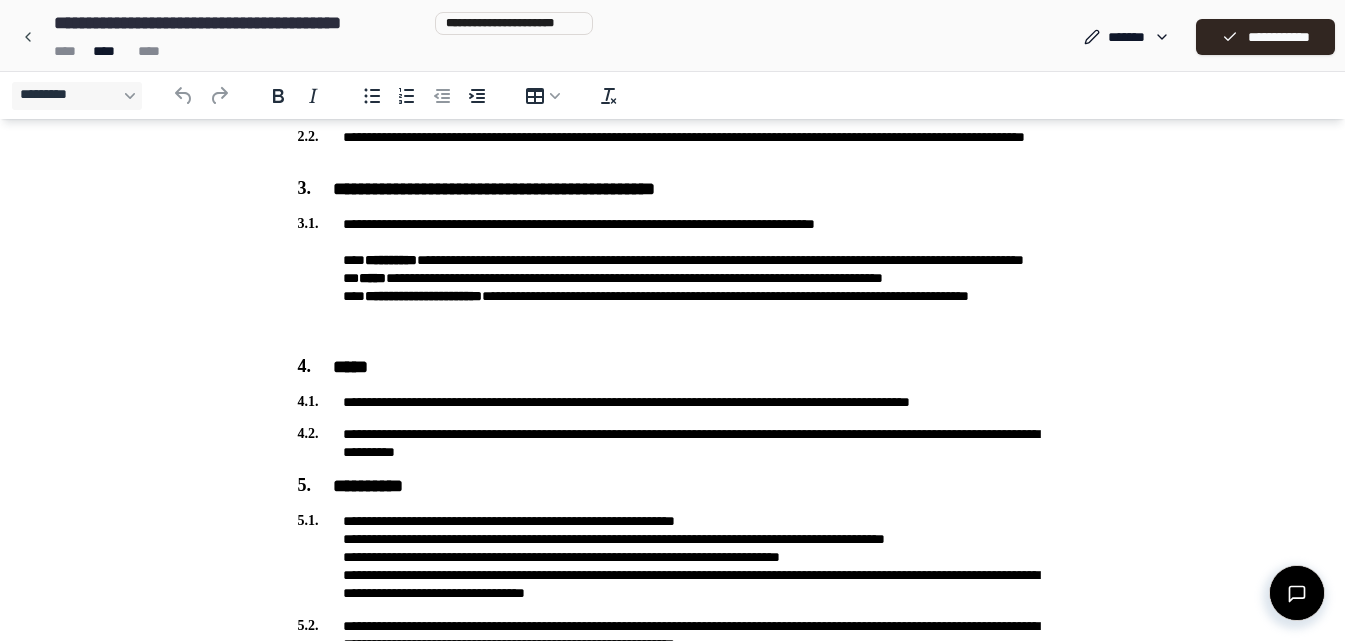 scroll, scrollTop: 500, scrollLeft: 0, axis: vertical 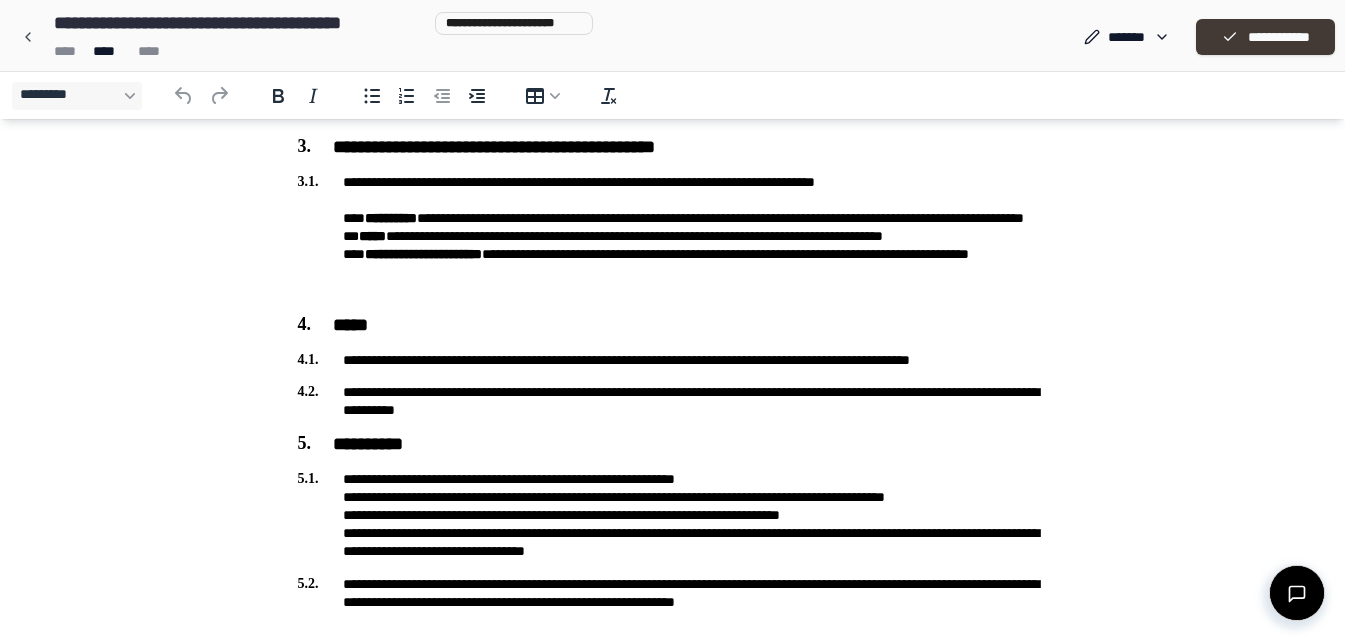 click on "**********" at bounding box center (1265, 37) 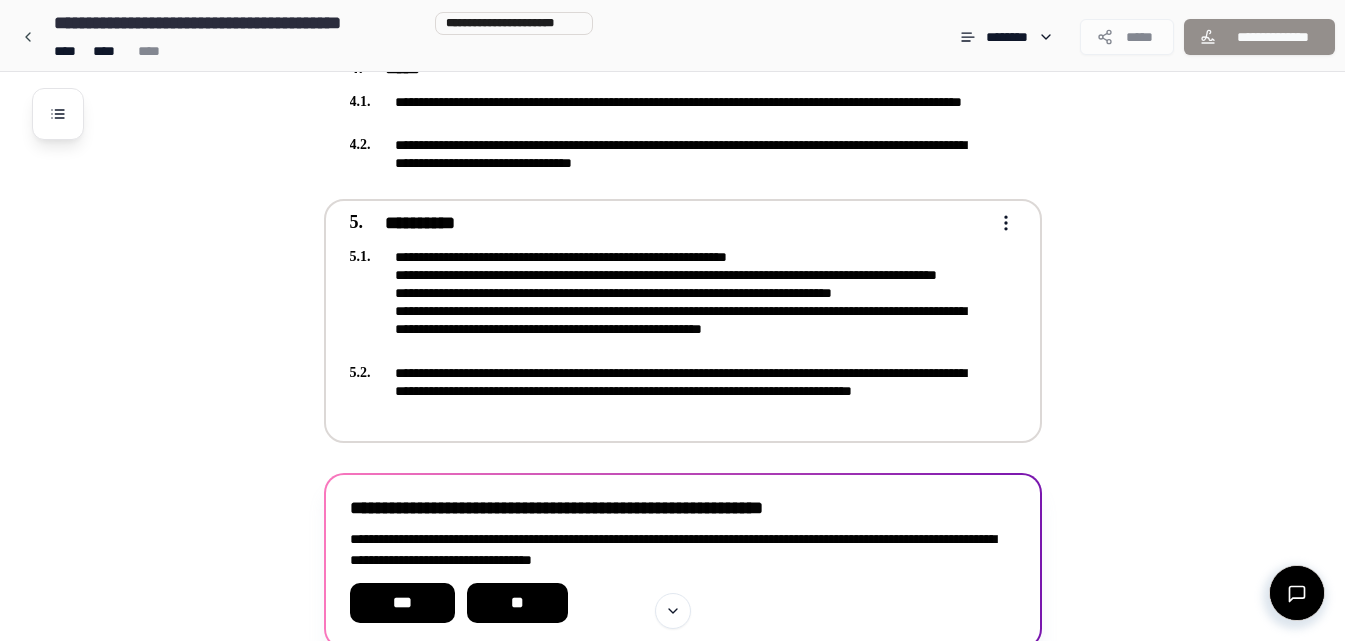 scroll, scrollTop: 986, scrollLeft: 0, axis: vertical 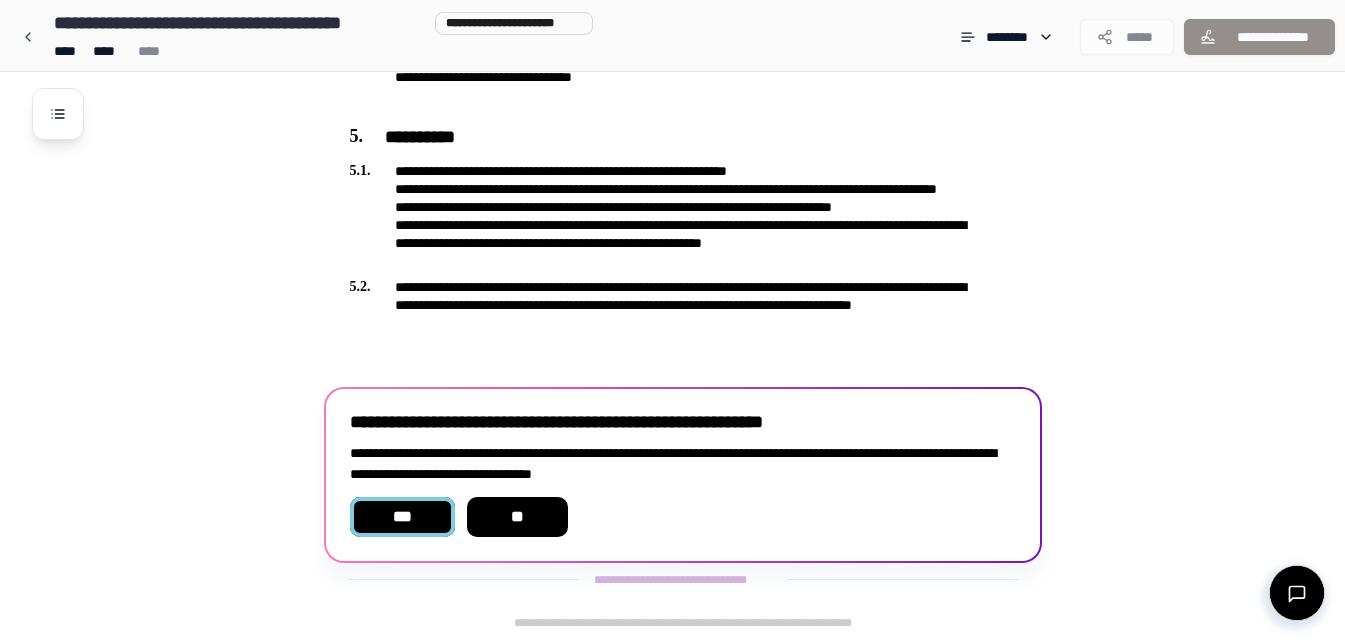 click on "***" at bounding box center [402, 517] 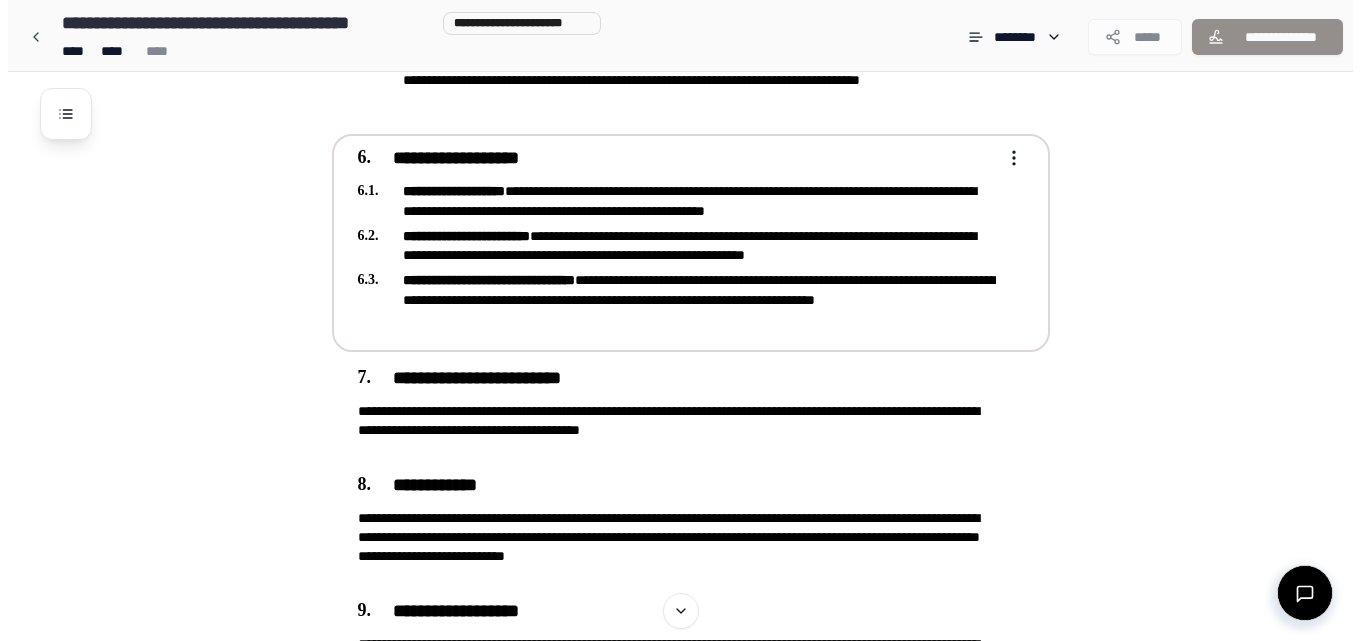 scroll, scrollTop: 1154, scrollLeft: 0, axis: vertical 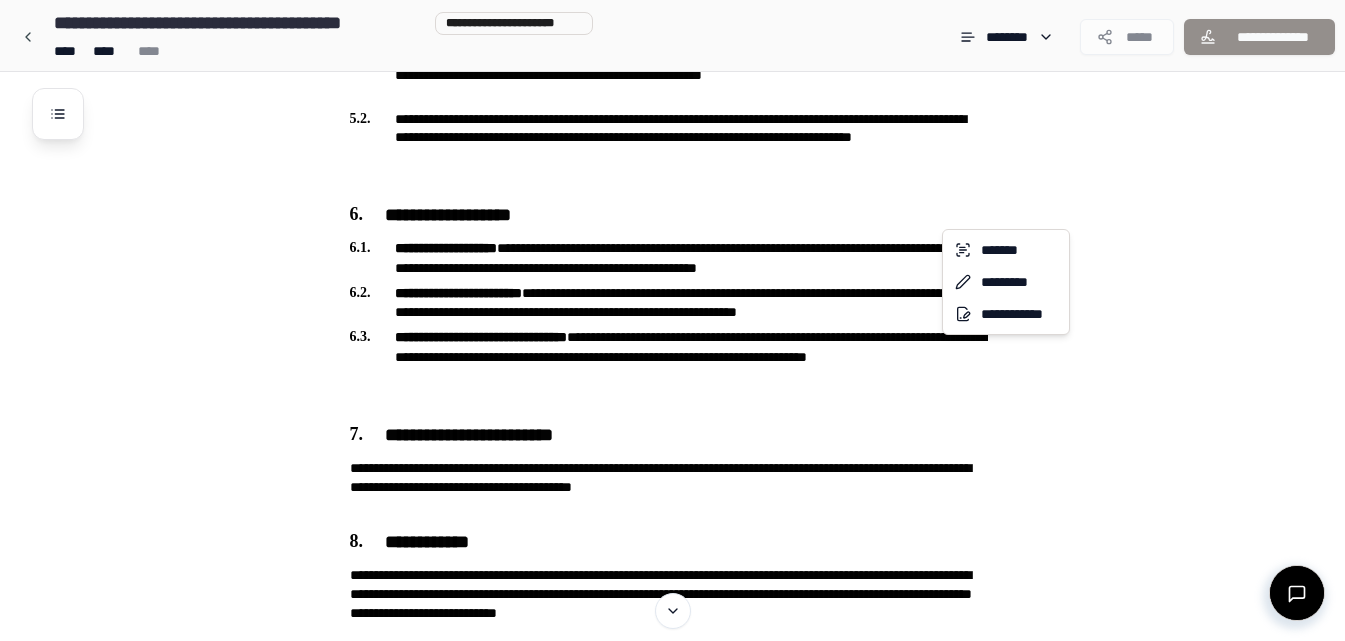 click on "**********" at bounding box center (680, -26) 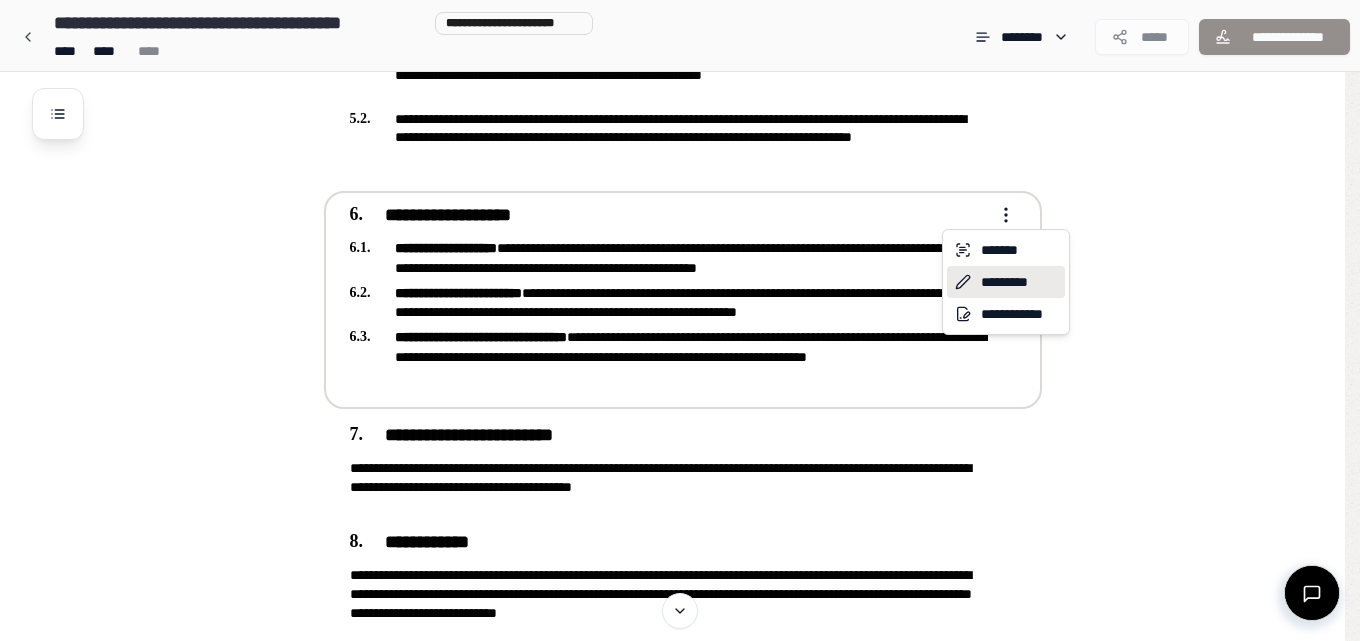 click on "*********" at bounding box center [1006, 282] 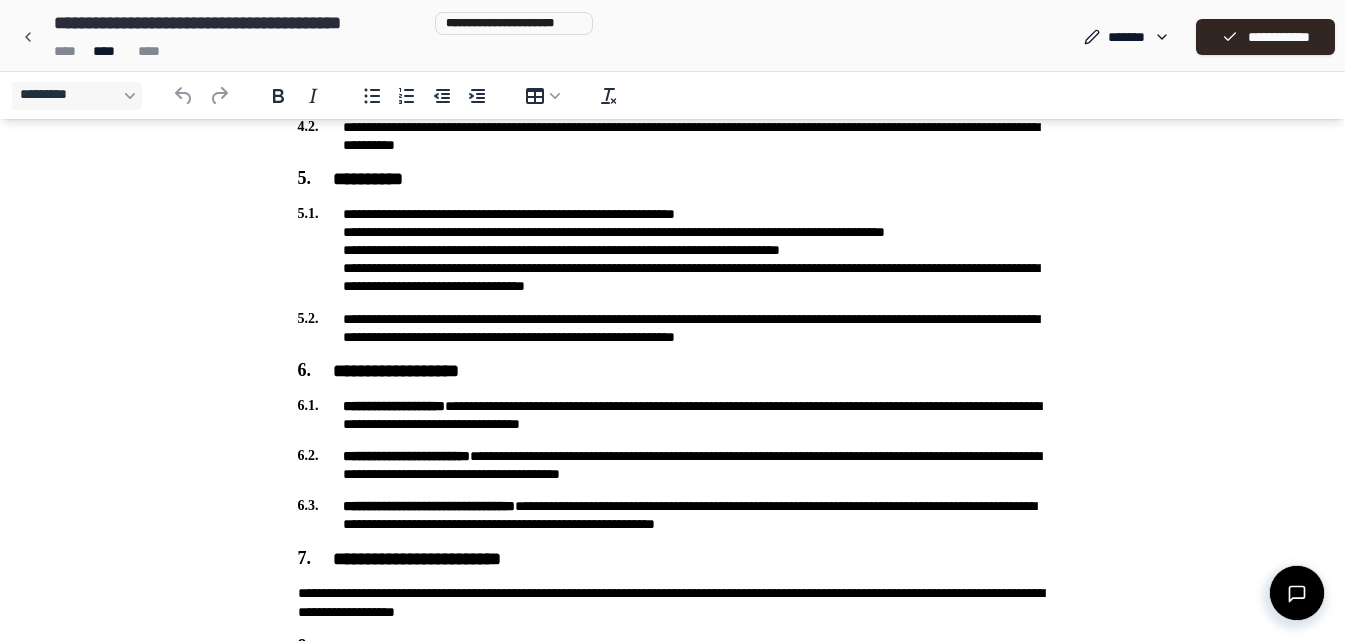scroll, scrollTop: 800, scrollLeft: 0, axis: vertical 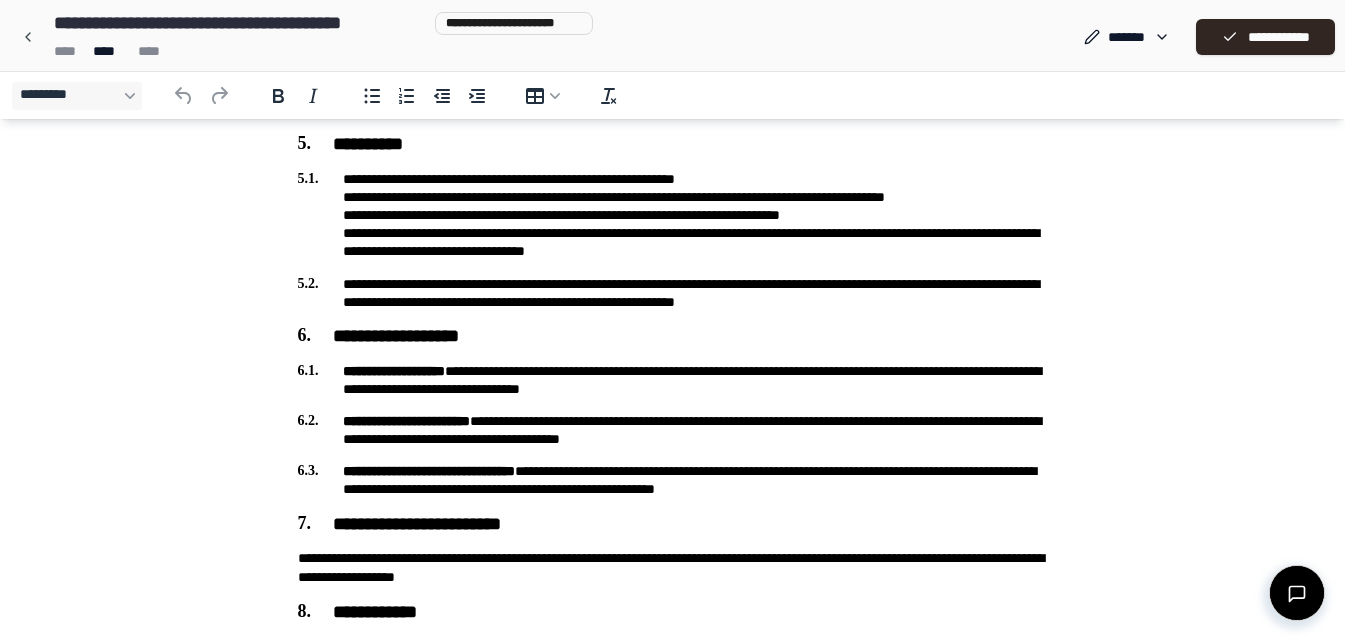 click on "**********" at bounding box center (673, 430) 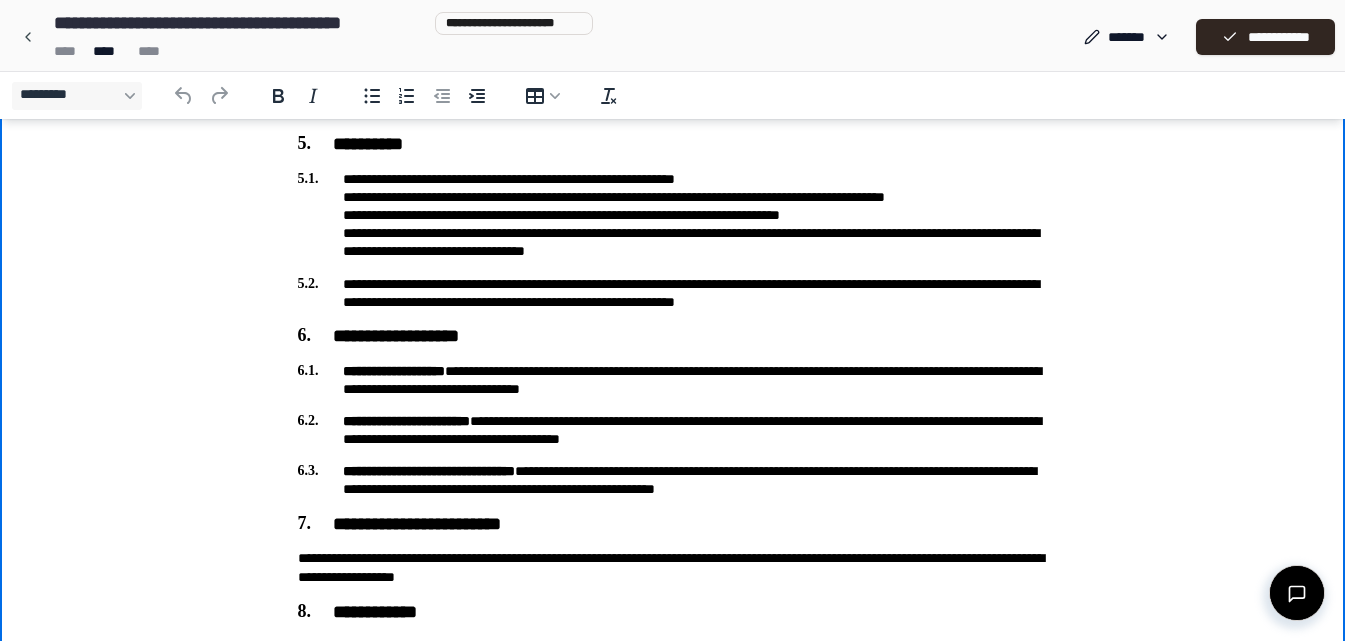 type 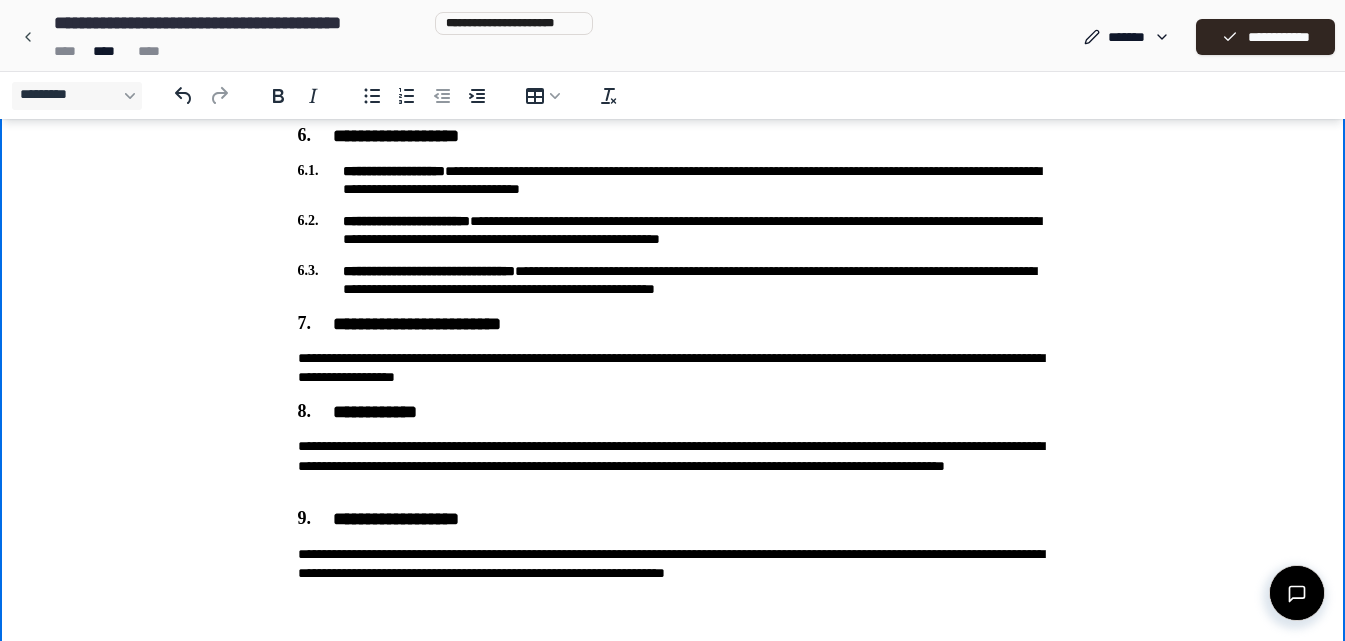 scroll, scrollTop: 1030, scrollLeft: 0, axis: vertical 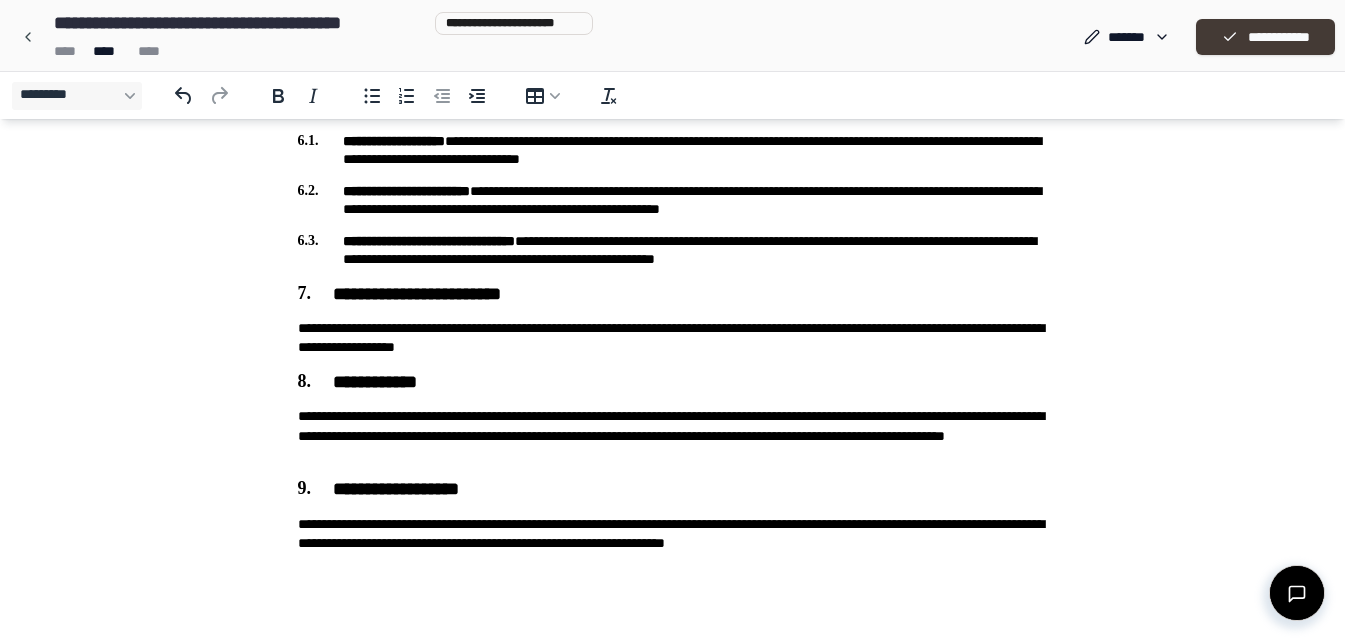 click on "**********" at bounding box center (1265, 37) 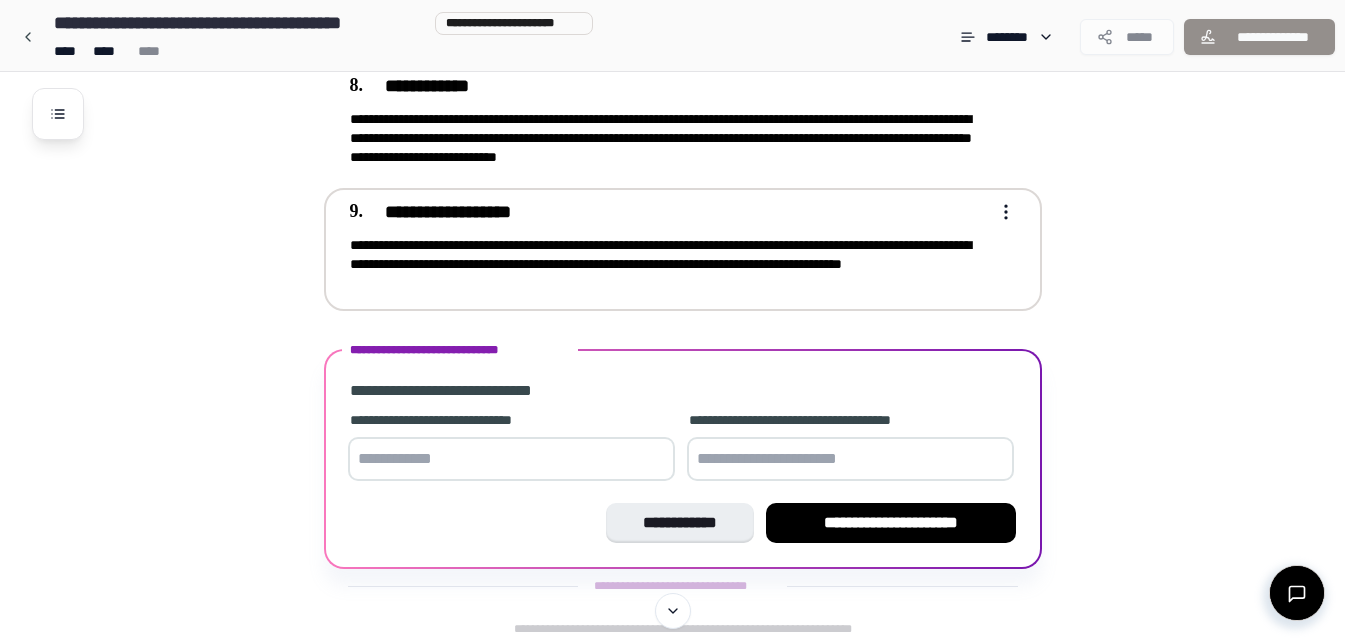scroll, scrollTop: 1631, scrollLeft: 0, axis: vertical 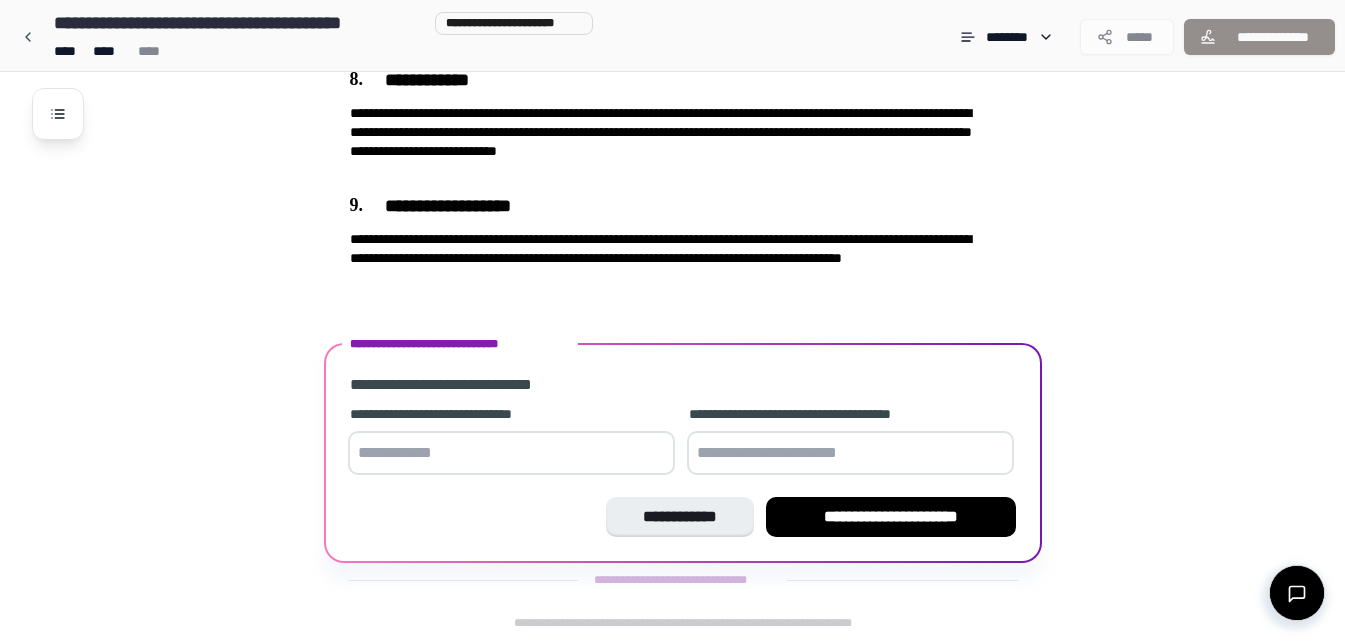 click at bounding box center (511, 453) 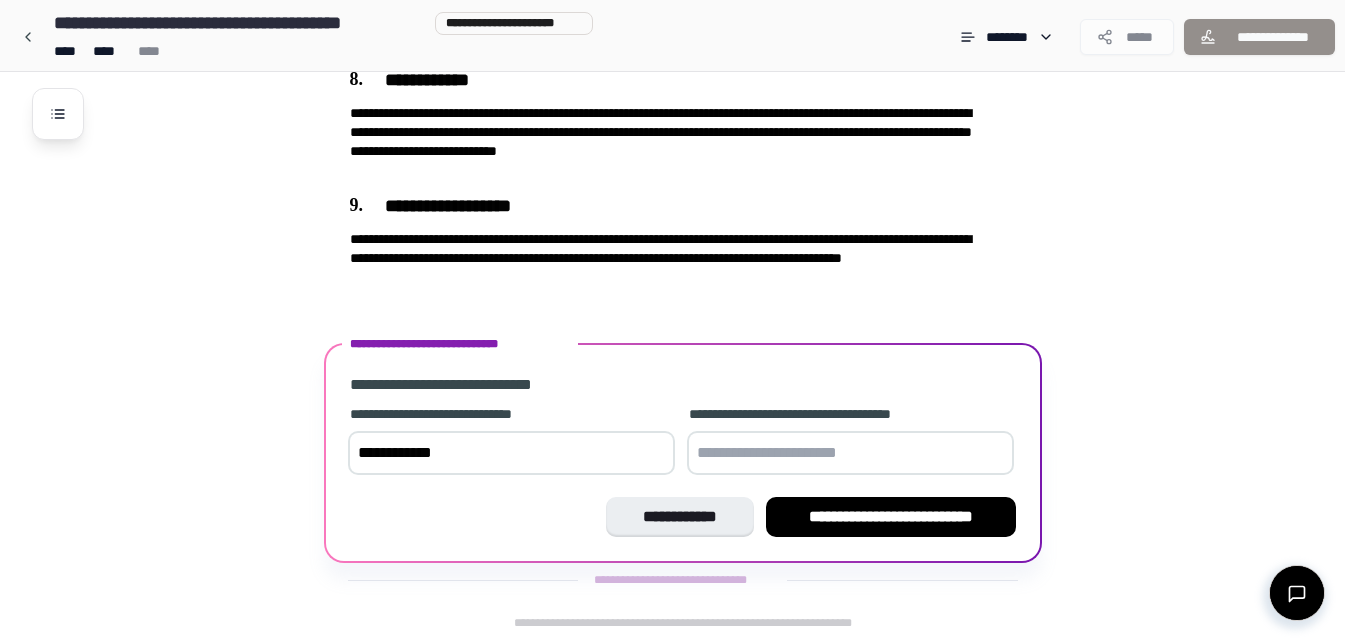 type on "**********" 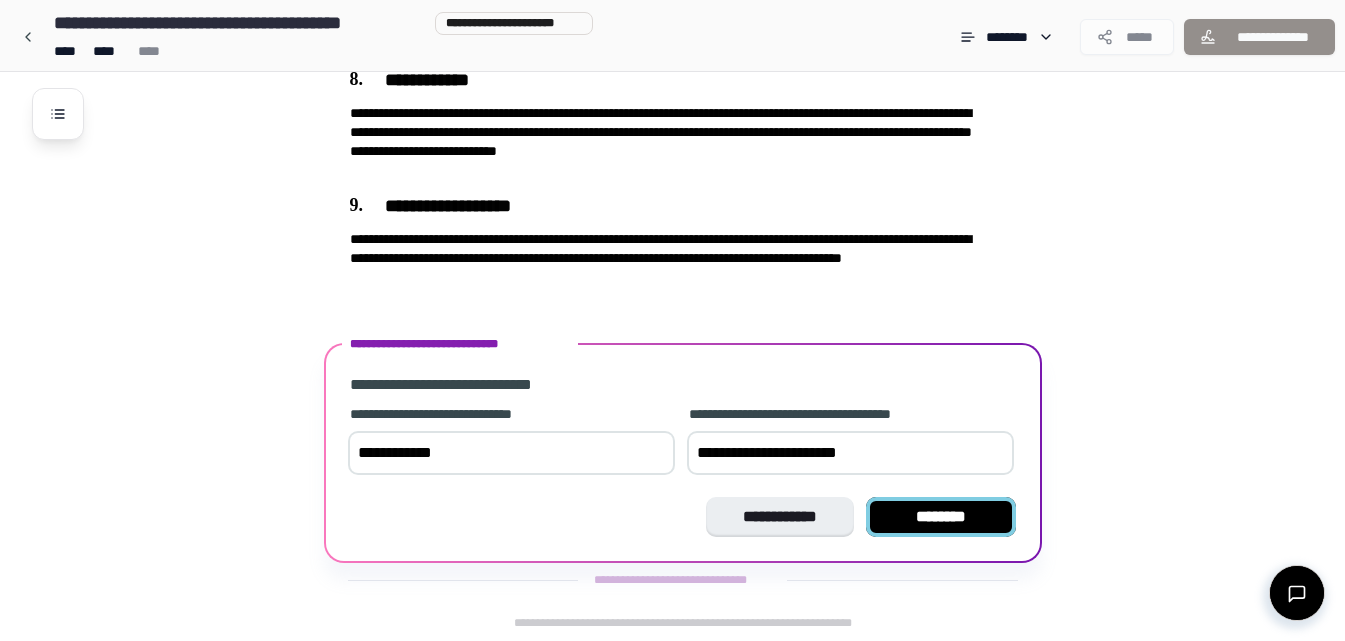 type on "**********" 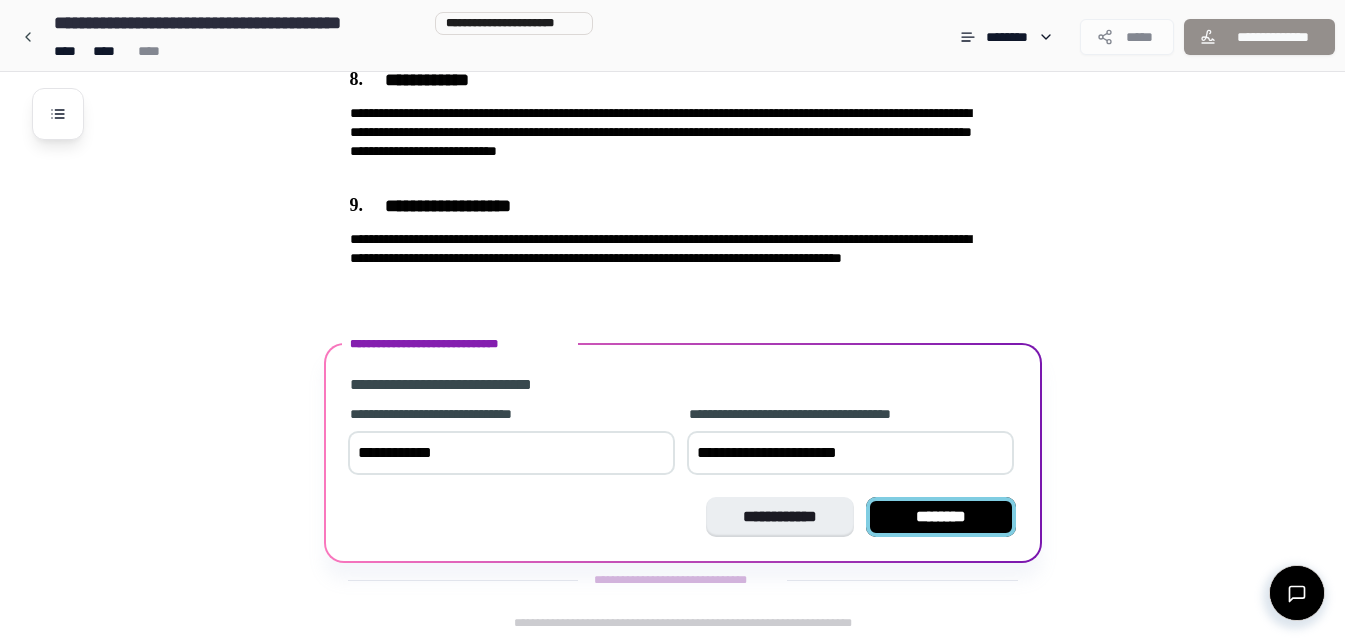 click on "********" at bounding box center (941, 517) 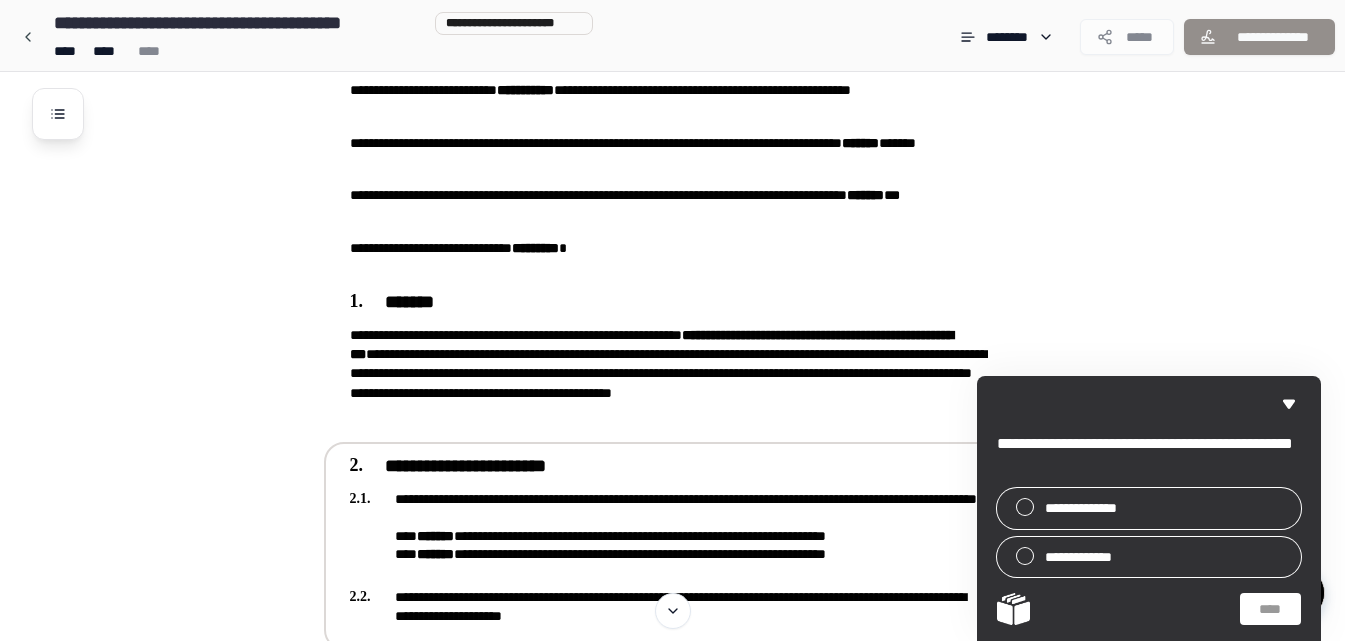 scroll, scrollTop: 0, scrollLeft: 0, axis: both 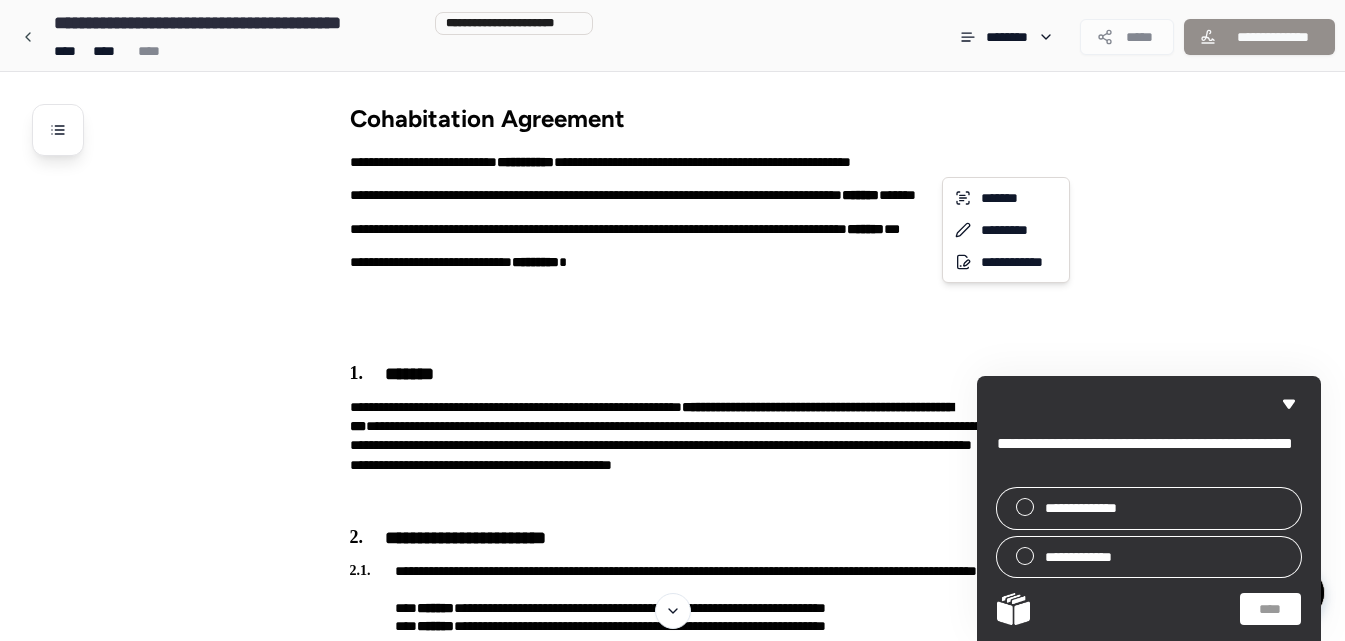 click on "**********" at bounding box center (680, 1277) 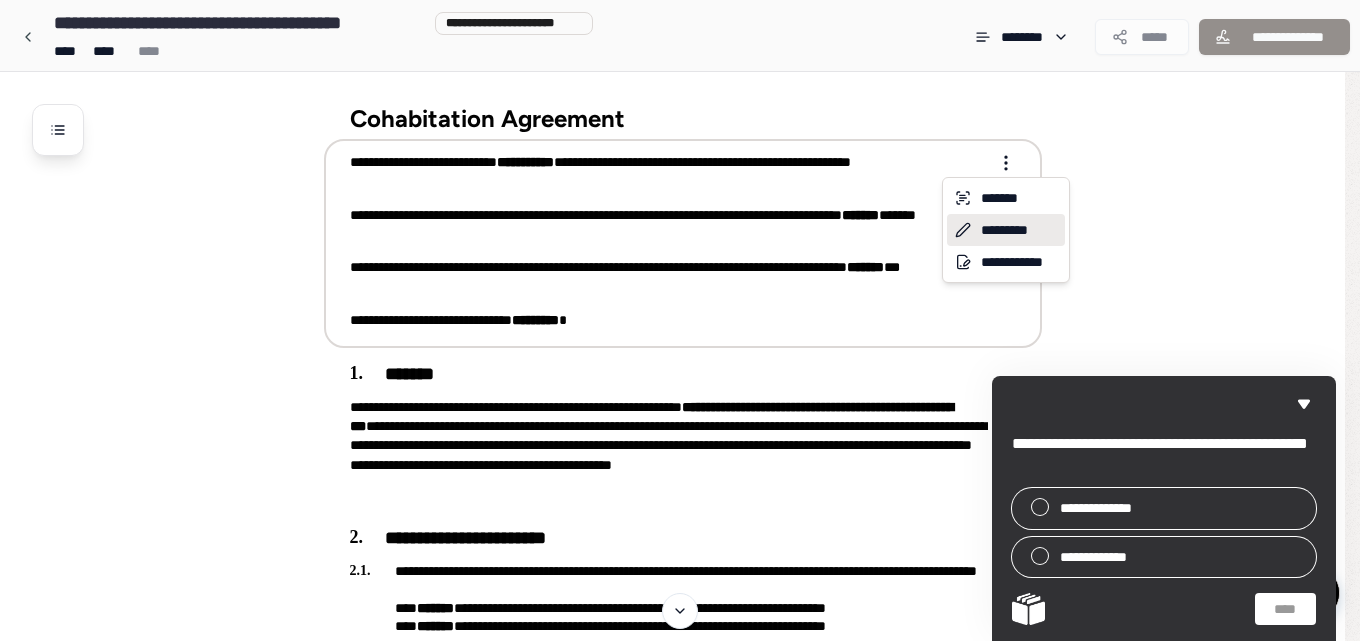 click on "*********" at bounding box center (1006, 230) 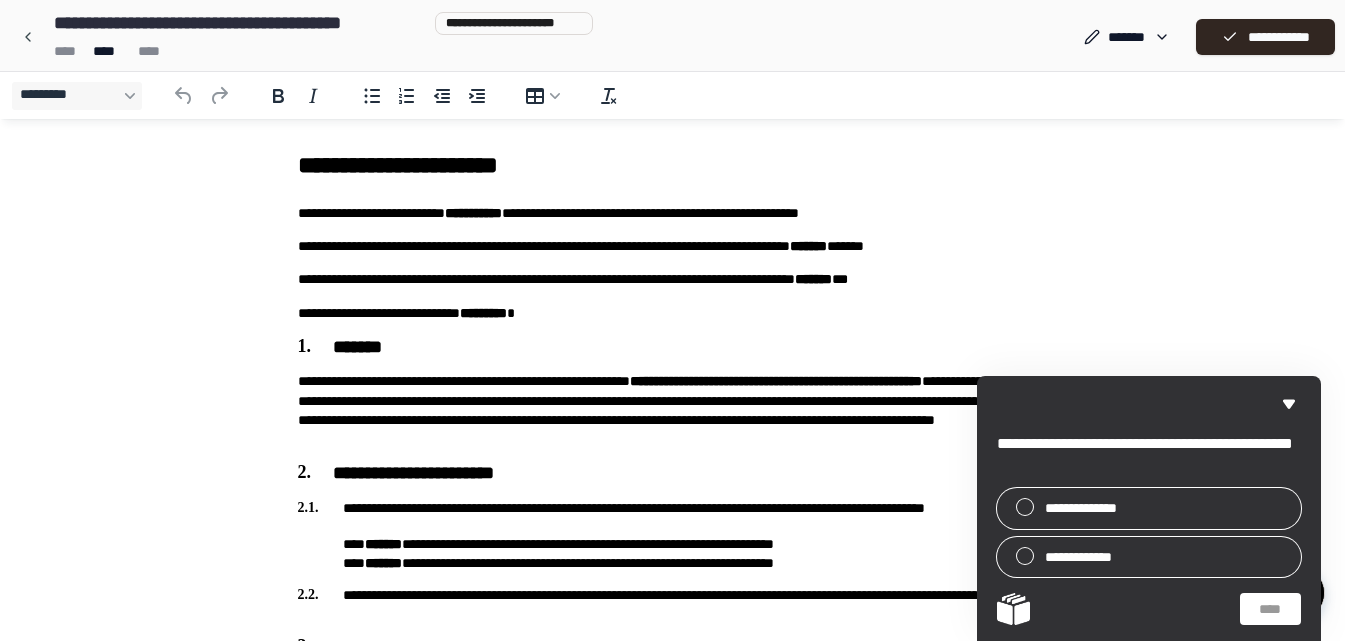 scroll, scrollTop: 0, scrollLeft: 0, axis: both 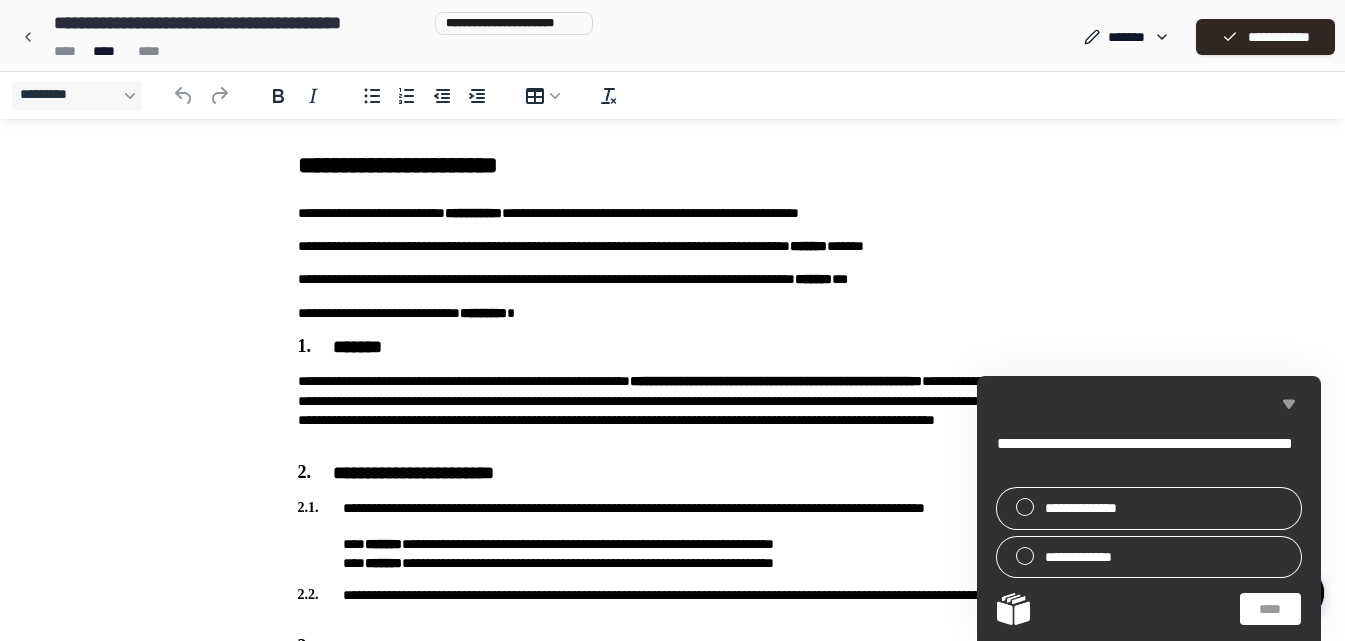 click 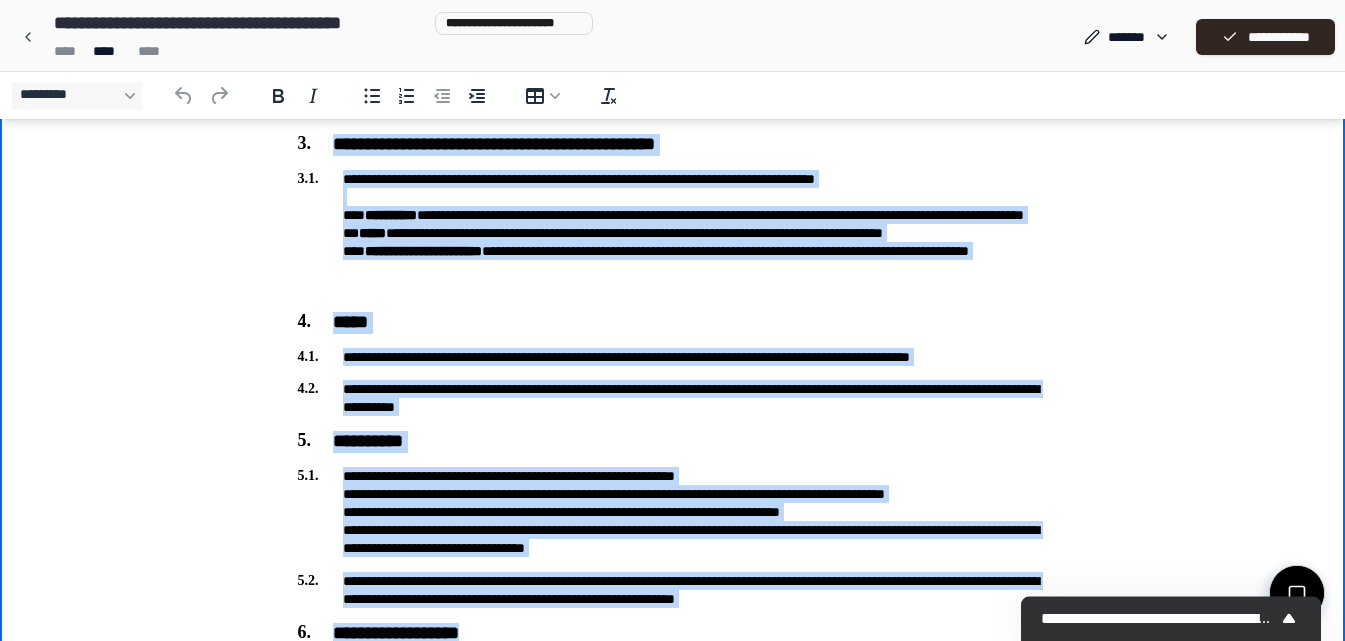 scroll, scrollTop: 1159, scrollLeft: 0, axis: vertical 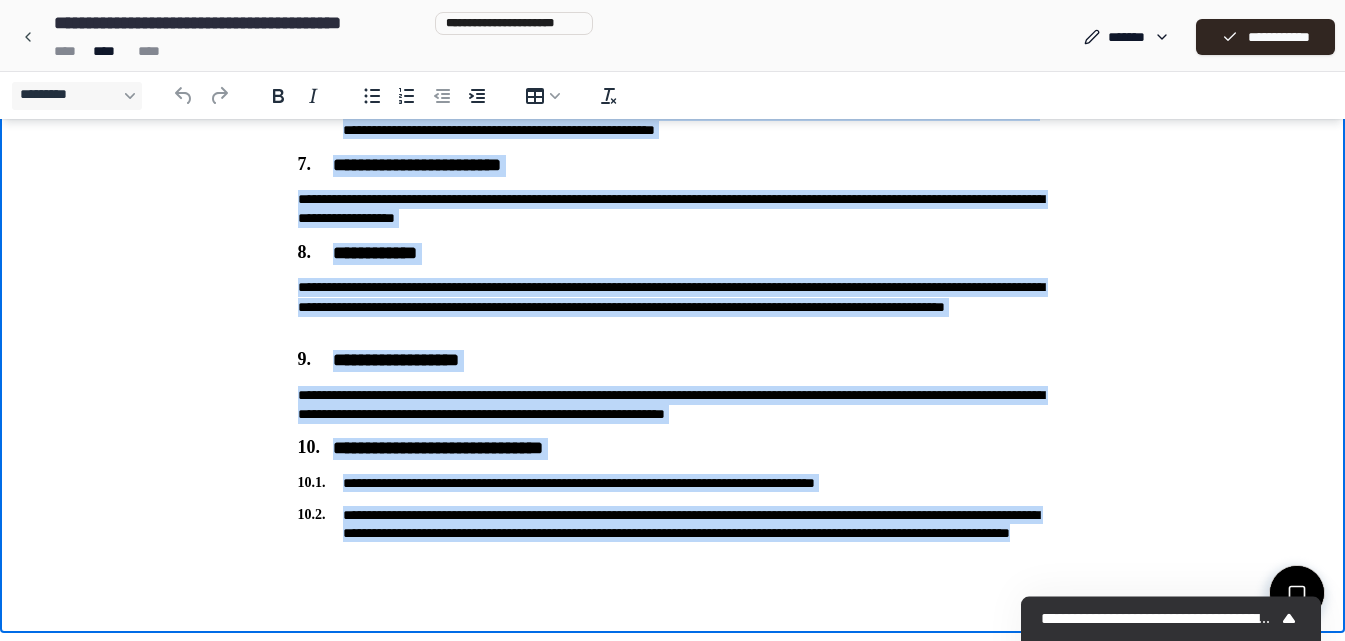 drag, startPoint x: 301, startPoint y: -1000, endPoint x: 917, endPoint y: 574, distance: 1690.2461 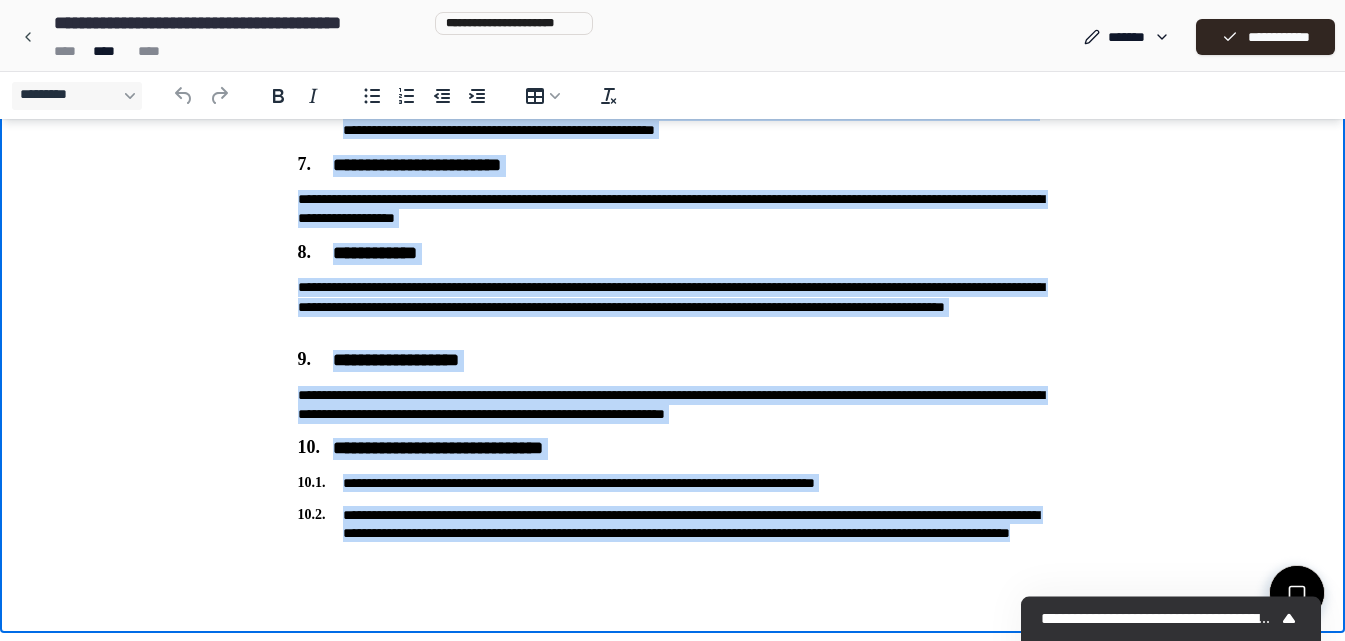 copy on "**********" 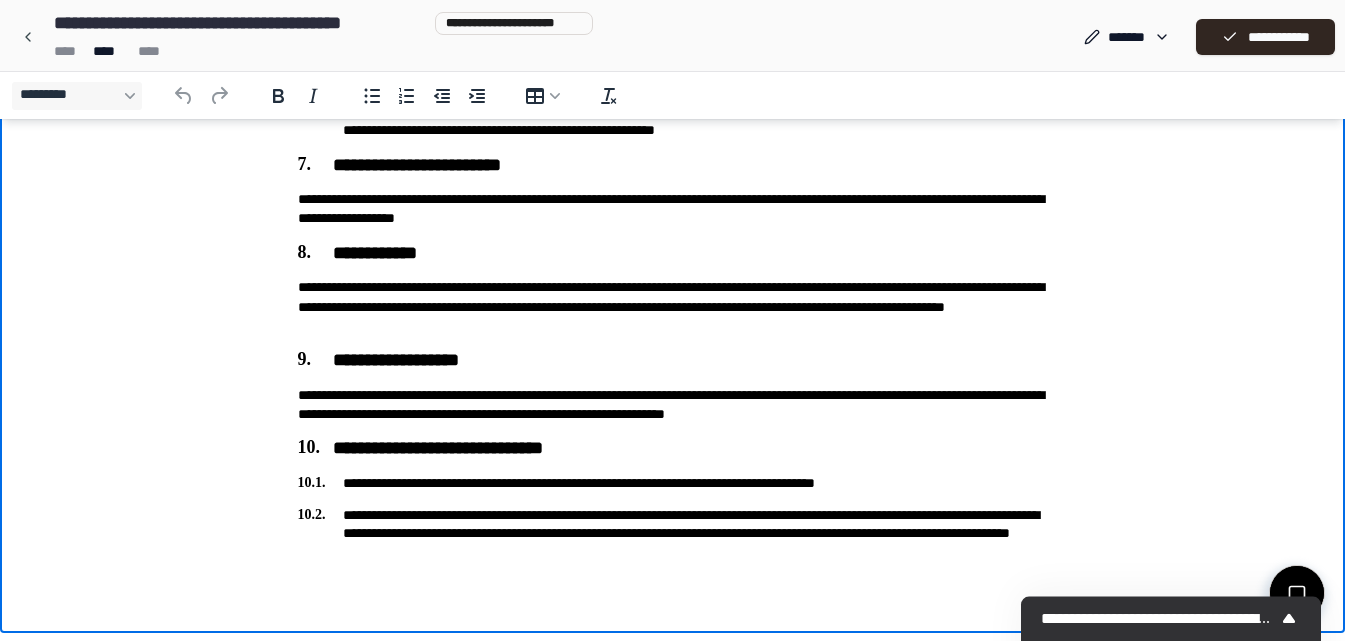 drag, startPoint x: 1152, startPoint y: 362, endPoint x: 1171, endPoint y: 395, distance: 38.078865 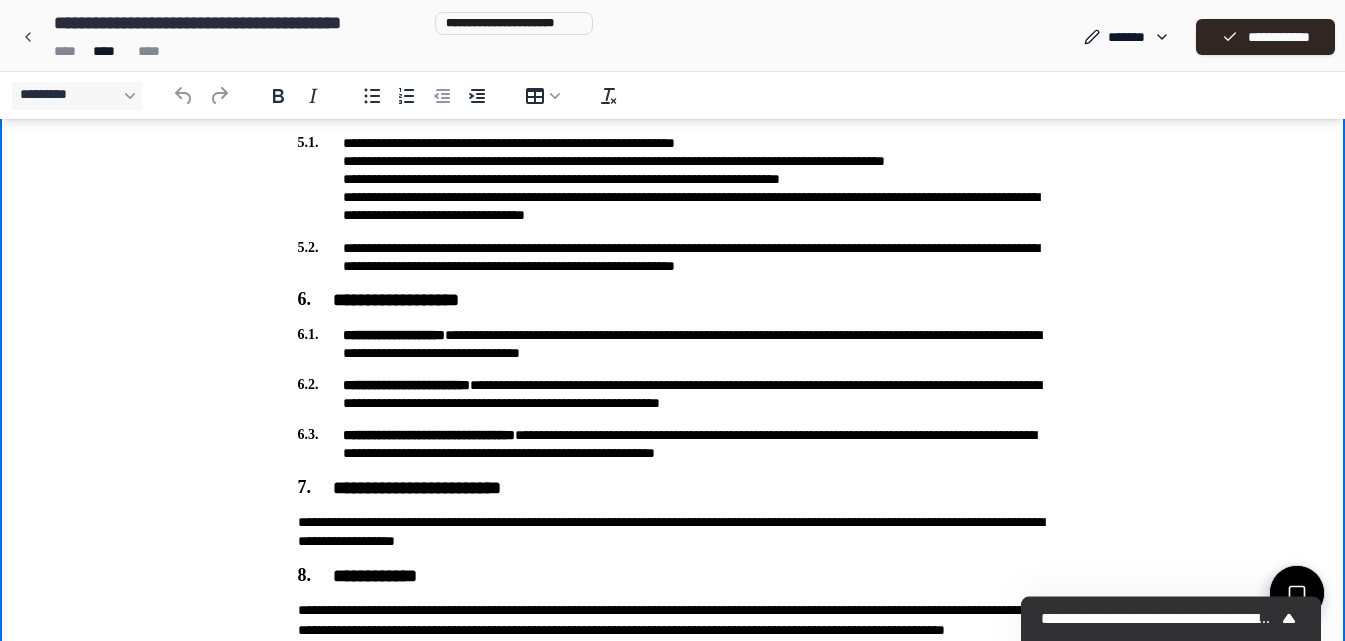 scroll, scrollTop: 1159, scrollLeft: 0, axis: vertical 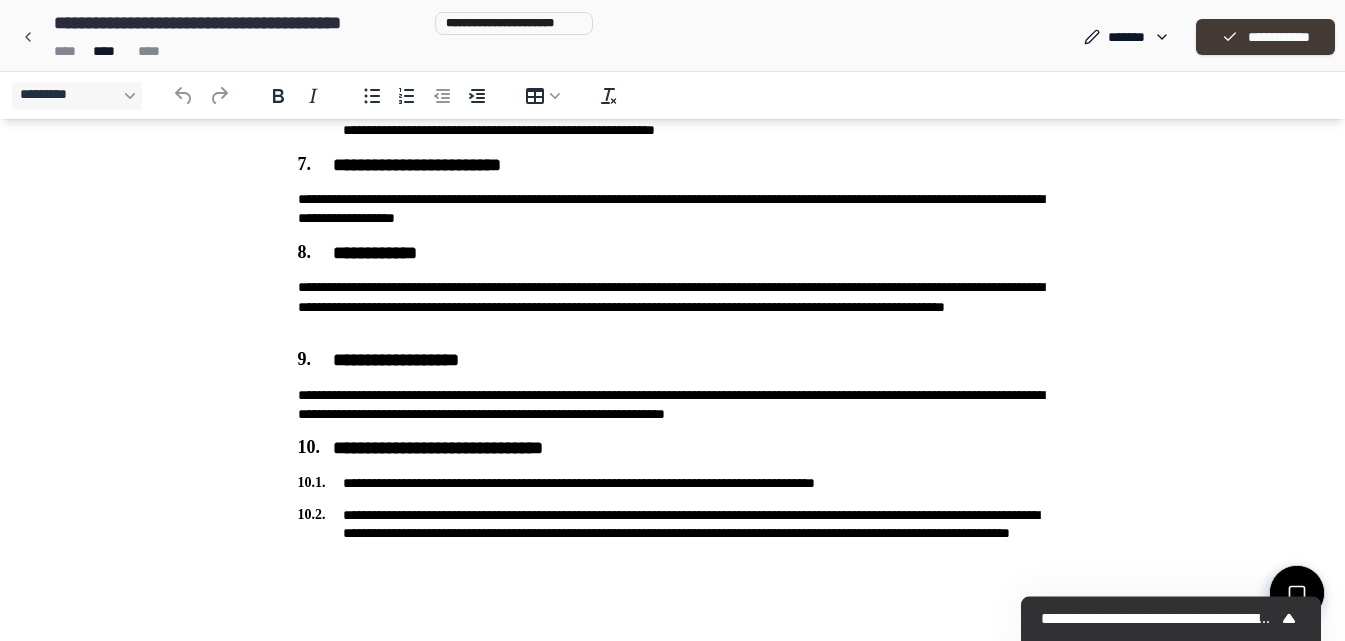 click on "**********" at bounding box center [1265, 37] 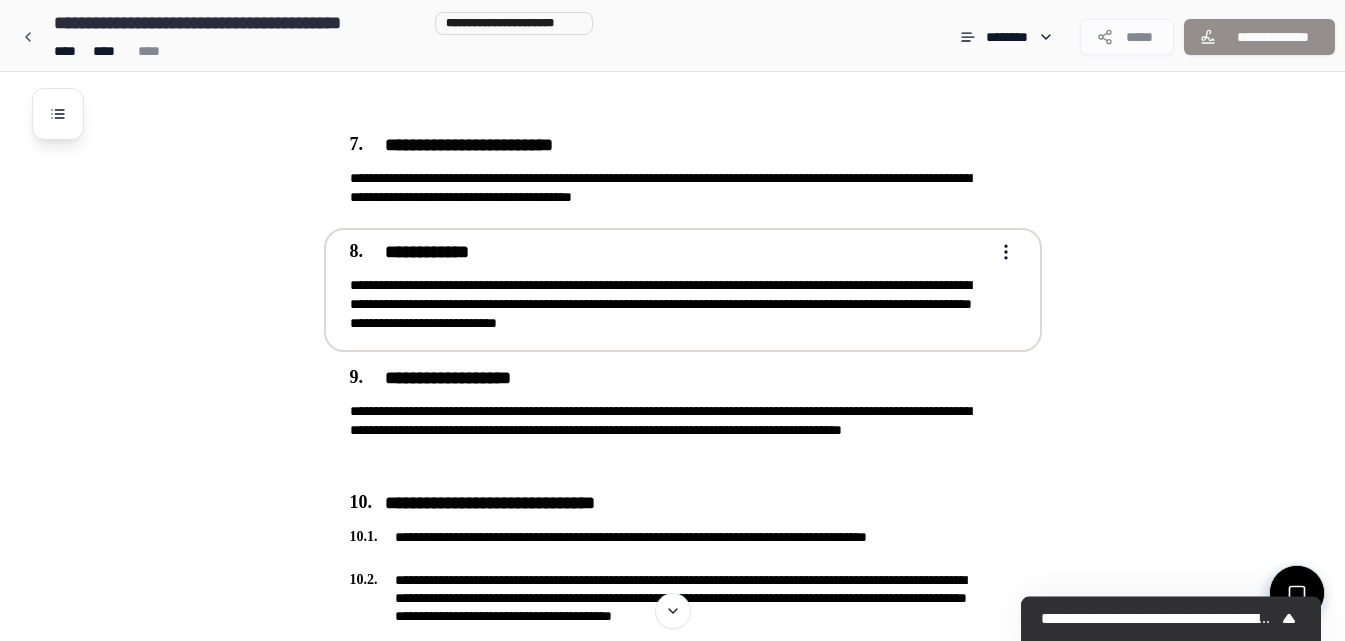 scroll, scrollTop: 1913, scrollLeft: 0, axis: vertical 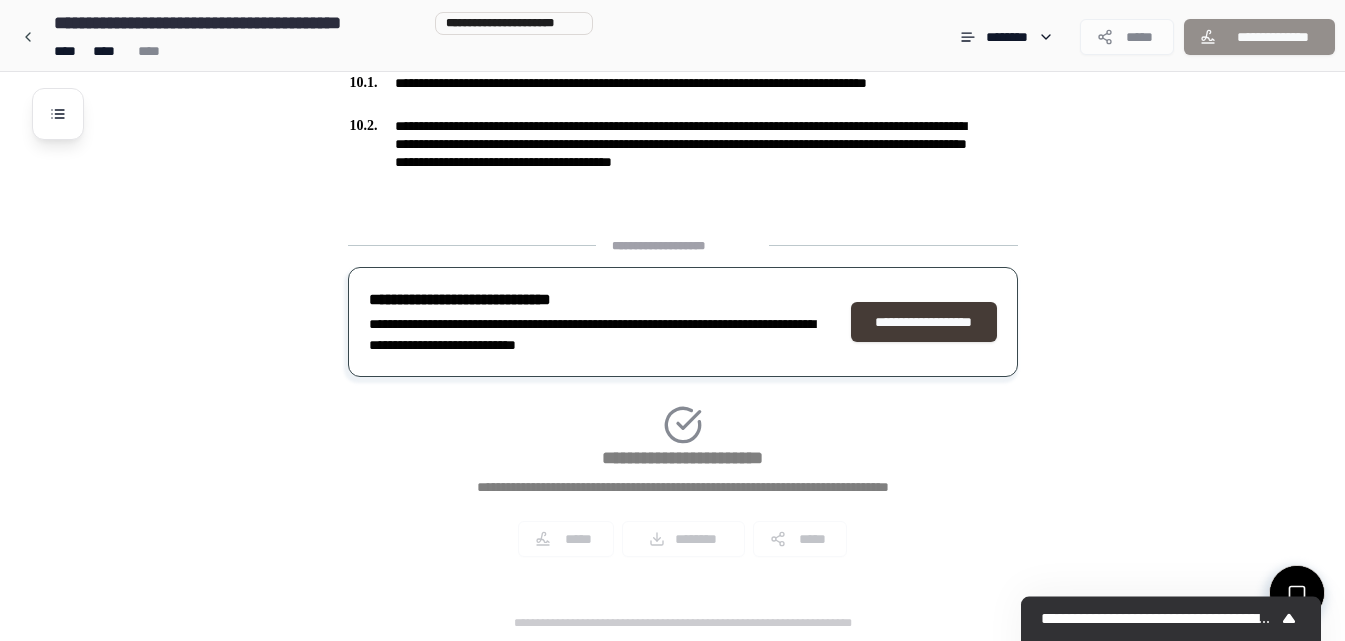 click on "**********" at bounding box center [924, 322] 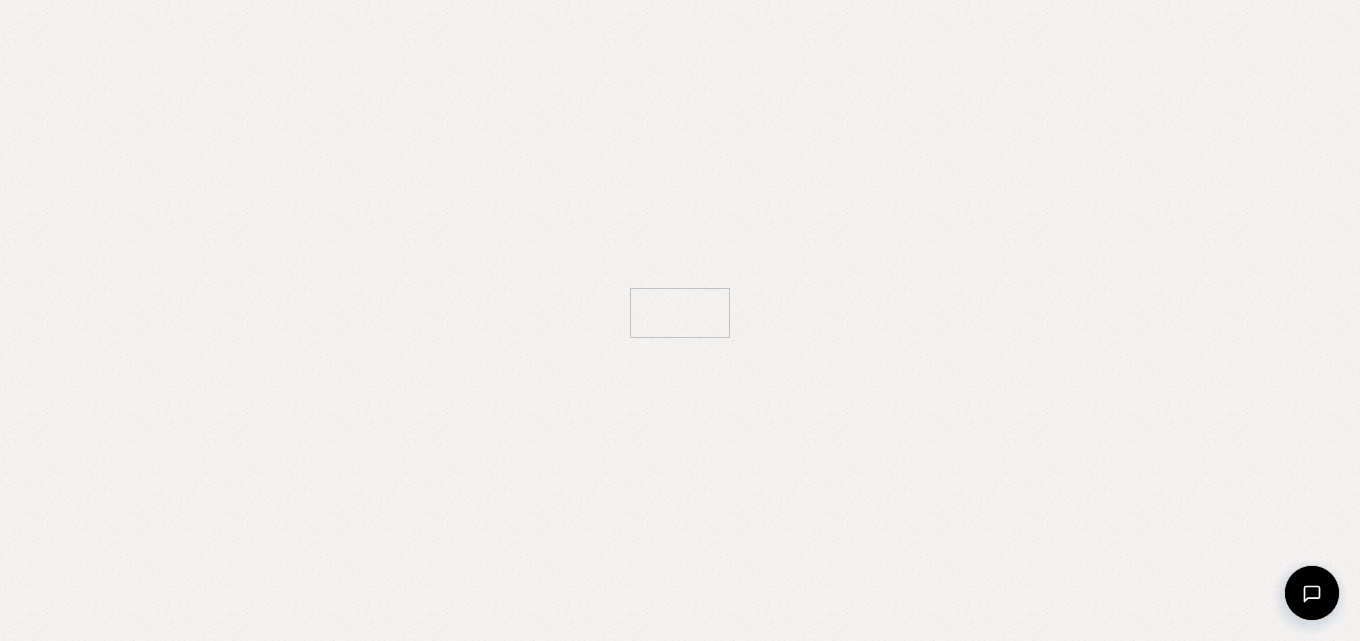 scroll, scrollTop: 0, scrollLeft: 0, axis: both 